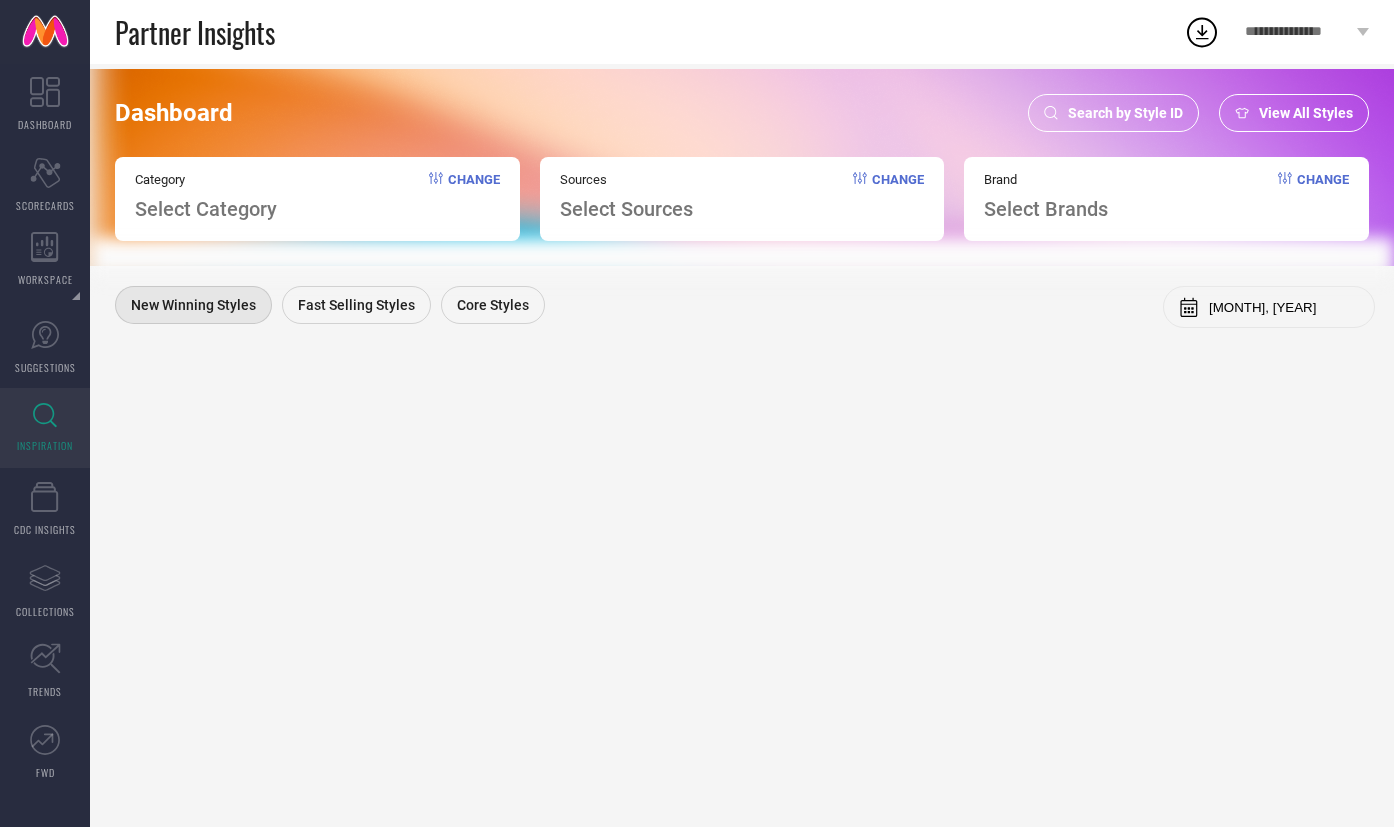 scroll, scrollTop: 0, scrollLeft: 0, axis: both 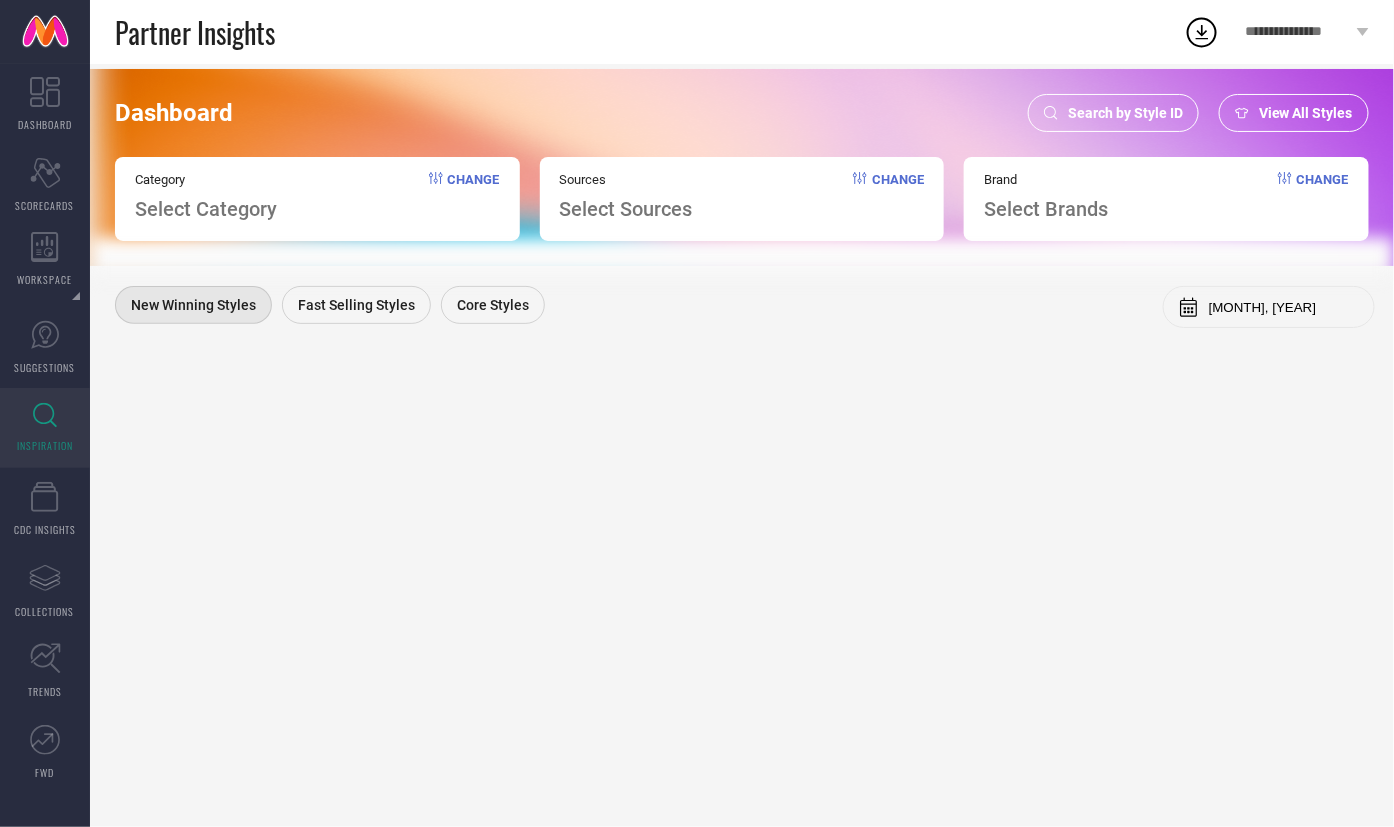click on "Search by Style ID" at bounding box center (1113, 113) 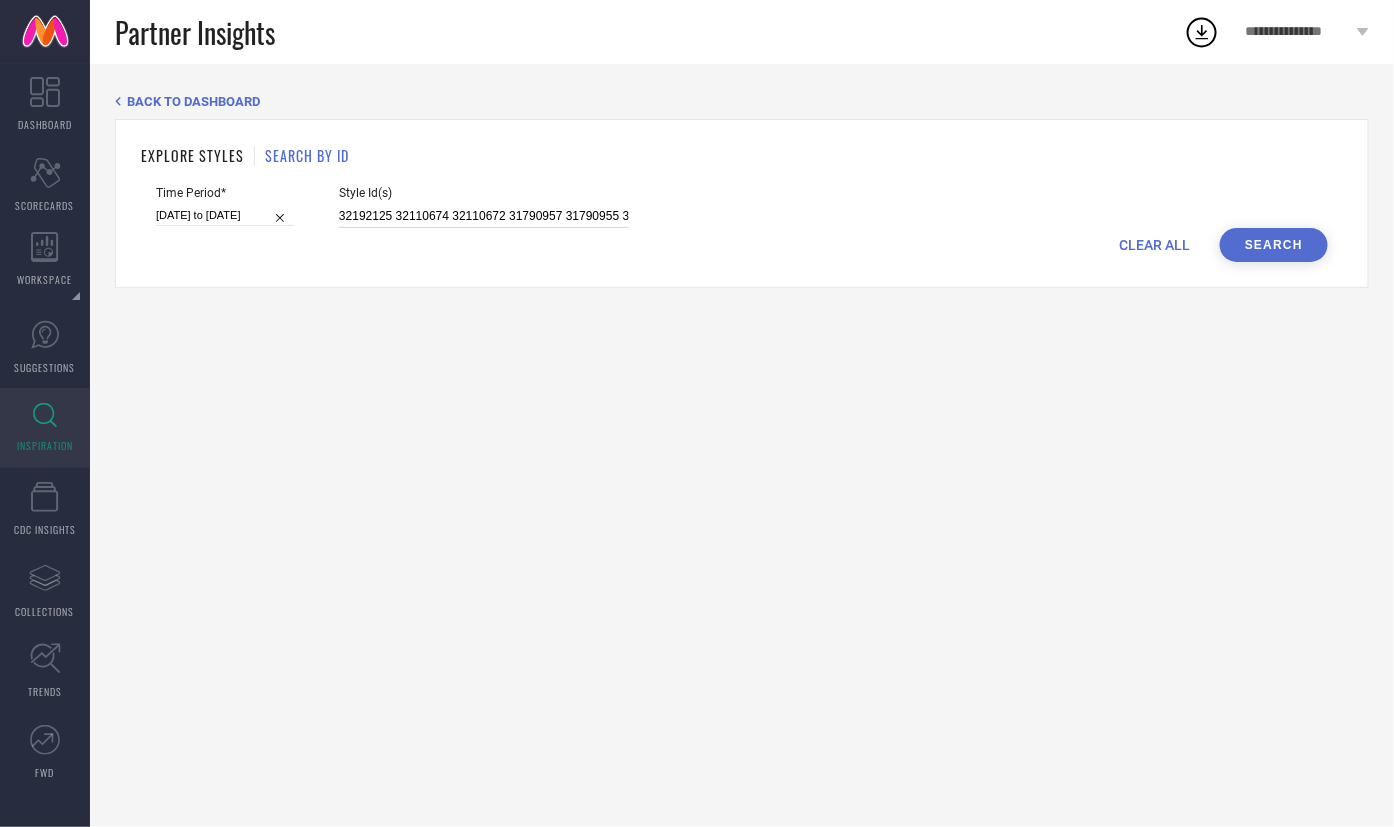 click on "32192125 32110674 32110672 31790957 31790955 31790952 31773305 31773289 31697072 31697062 31577310 31577307 31577304 31577297 31577293 31577292 31577290 31577286 31577281 31577274 31577261 31577258 31577253 31577247 31577234 31577225" at bounding box center (484, 216) 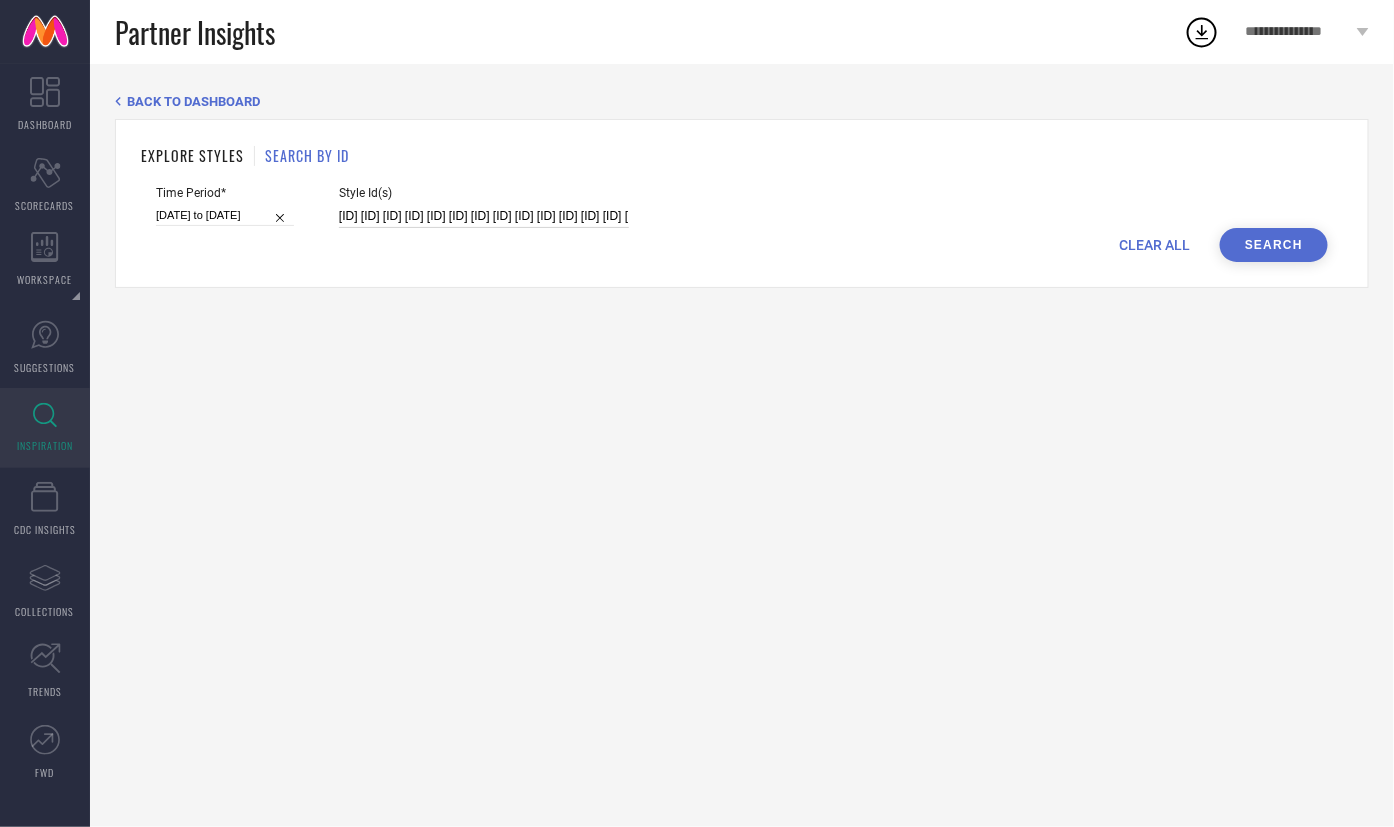 scroll, scrollTop: 0, scrollLeft: 2430, axis: horizontal 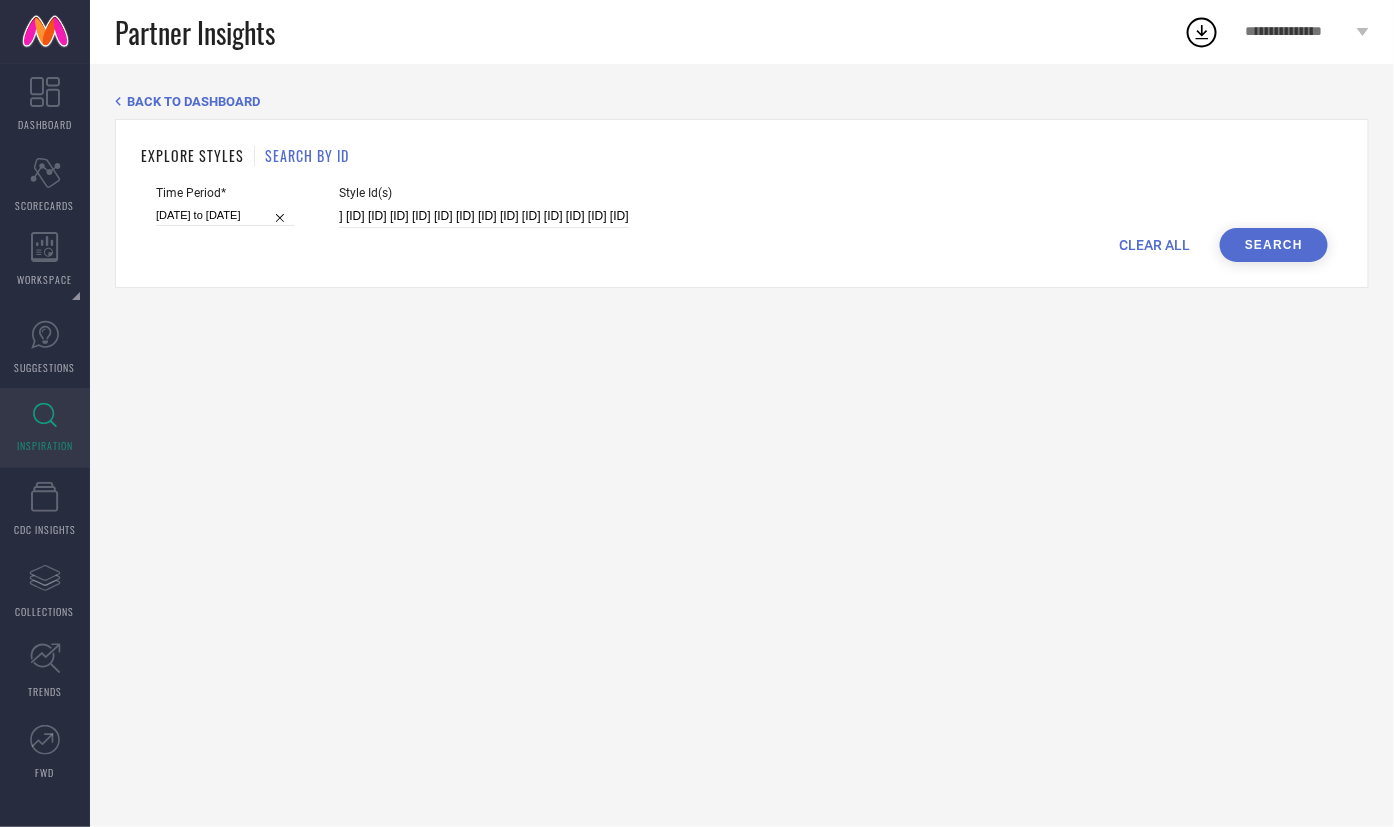 click on "Search" at bounding box center (1274, 245) 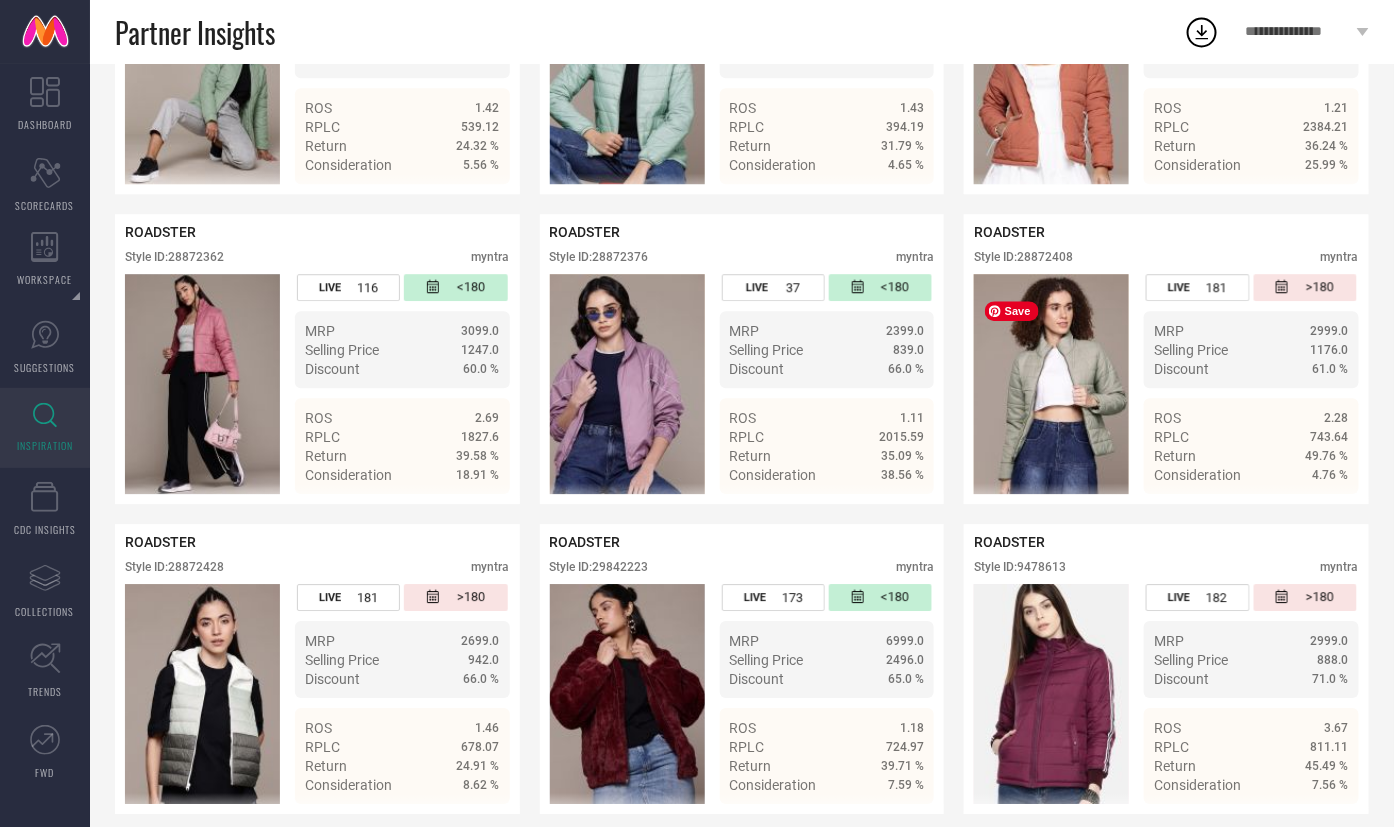 scroll, scrollTop: 4331, scrollLeft: 0, axis: vertical 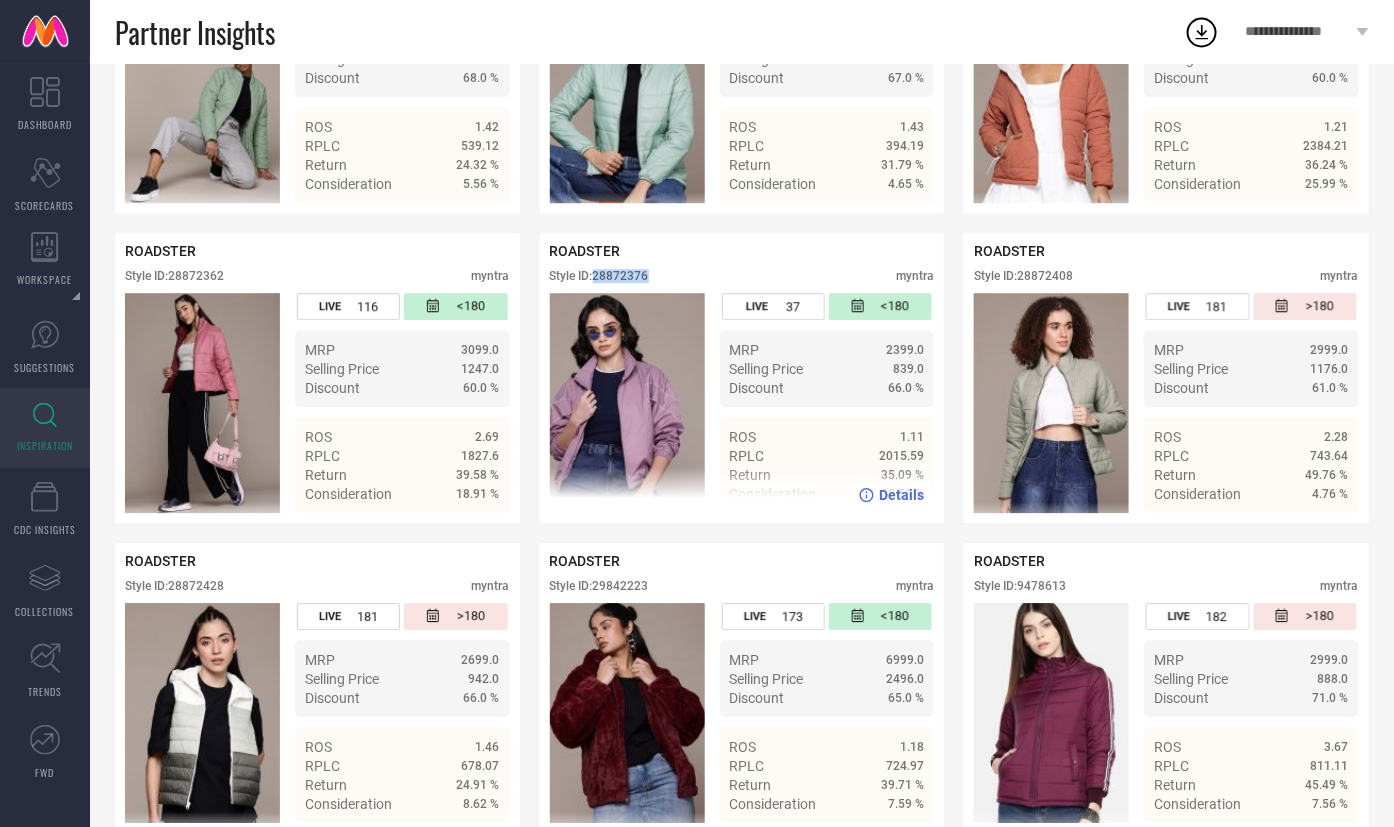 drag, startPoint x: 598, startPoint y: 294, endPoint x: 681, endPoint y: 294, distance: 83 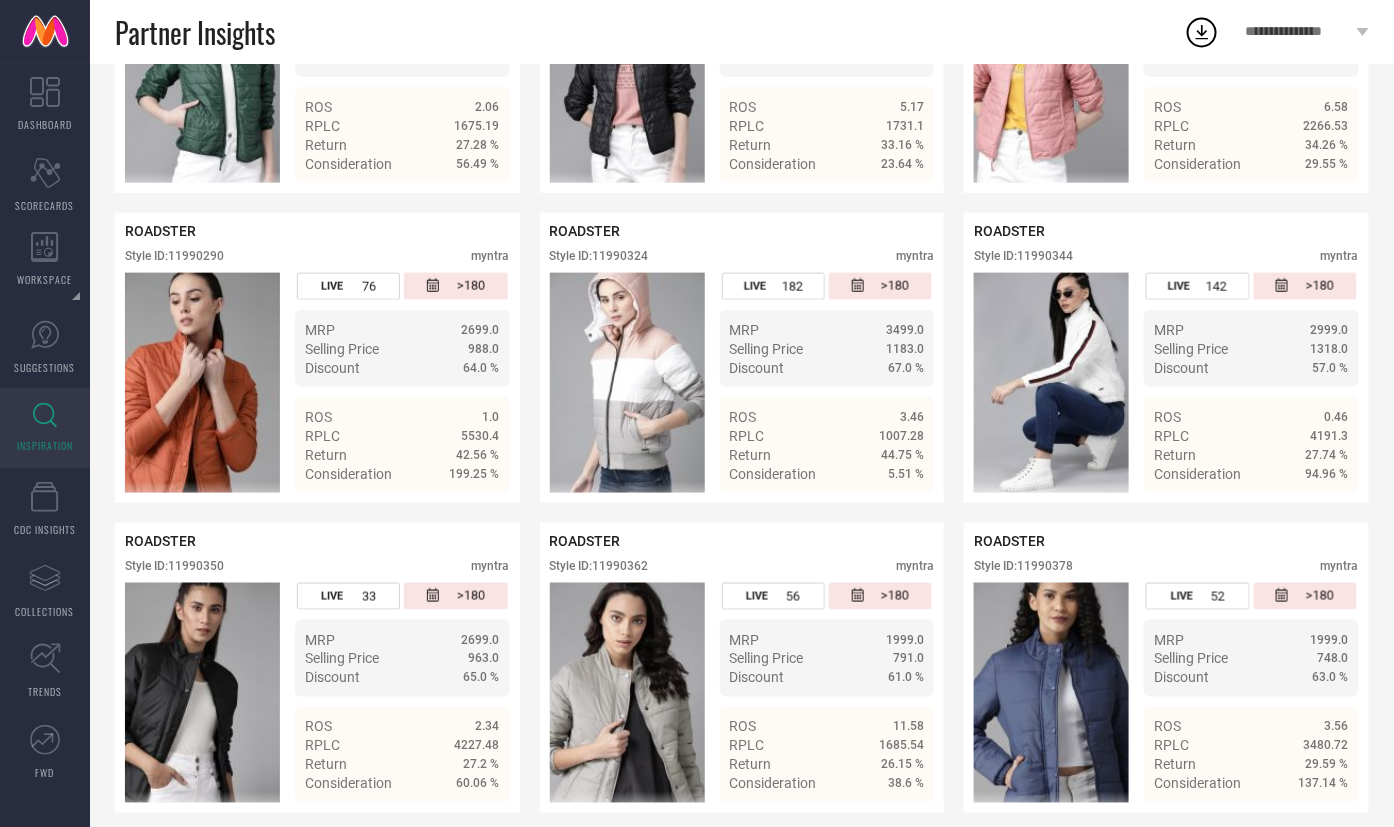 scroll, scrollTop: 0, scrollLeft: 0, axis: both 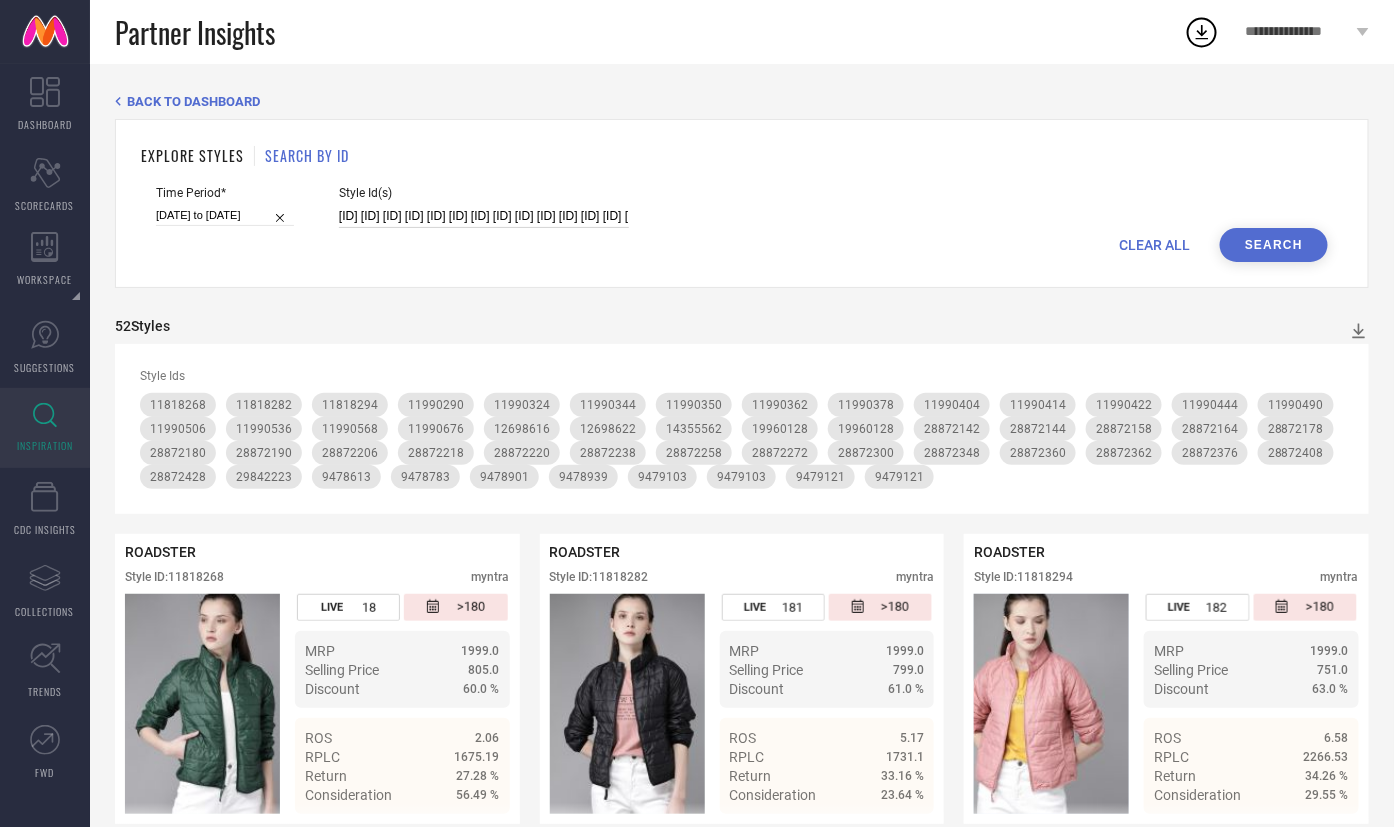 click on "[ID] [ID] [ID] [ID] [ID] [ID] [ID] [ID] [ID] [ID] [ID] [ID] [ID] [ID] [ID] [ID] [ID] [ID] [ID] [ID] [ID] [ID] [ID] [ID] [ID] [ID] [ID] [ID] [ID] [ID] [ID] [ID] [ID] [ID] [ID] [ID] [ID] [ID] [ID] [ID] [ID] [ID] [ID] [ID] [ID]" at bounding box center (484, 216) 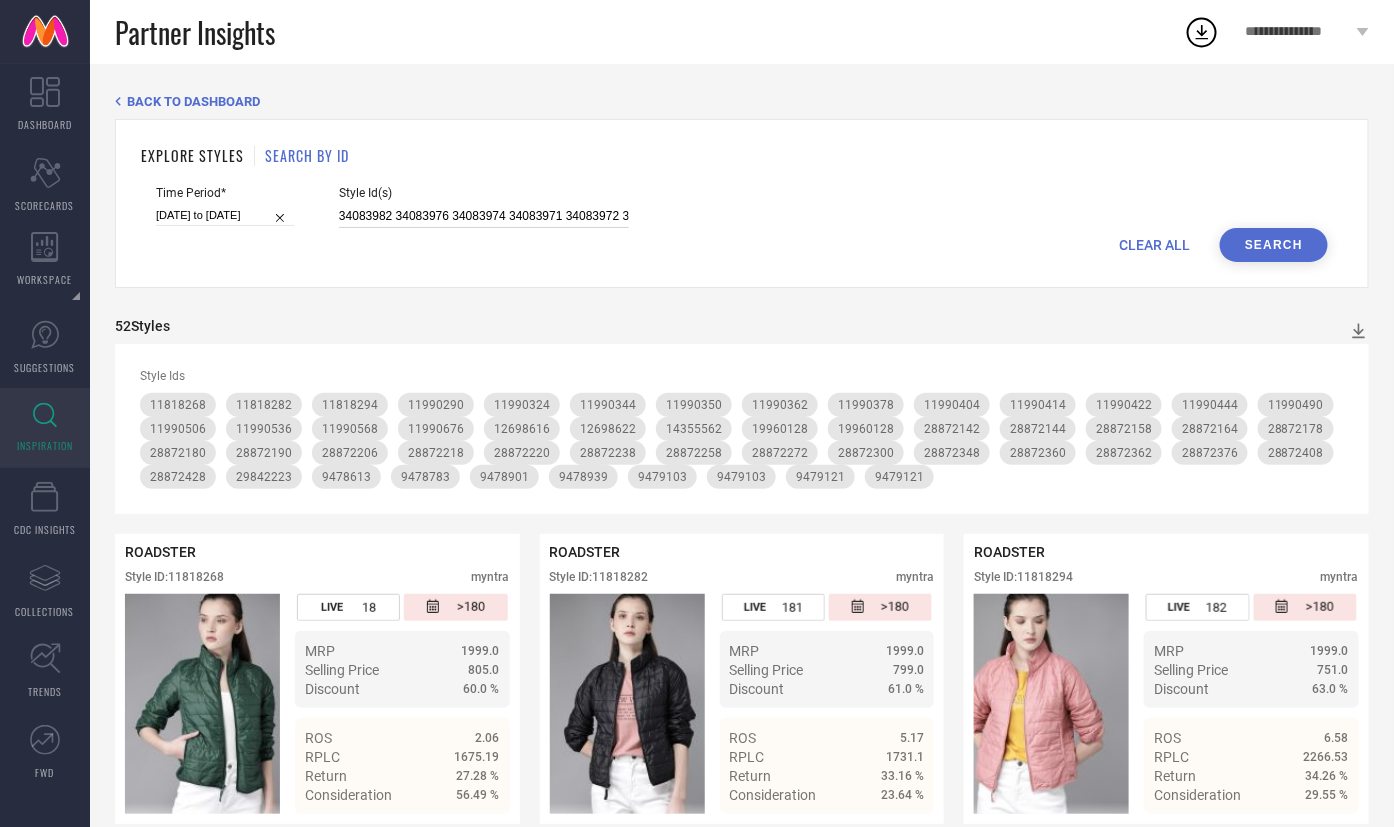 scroll, scrollTop: 0, scrollLeft: 216, axis: horizontal 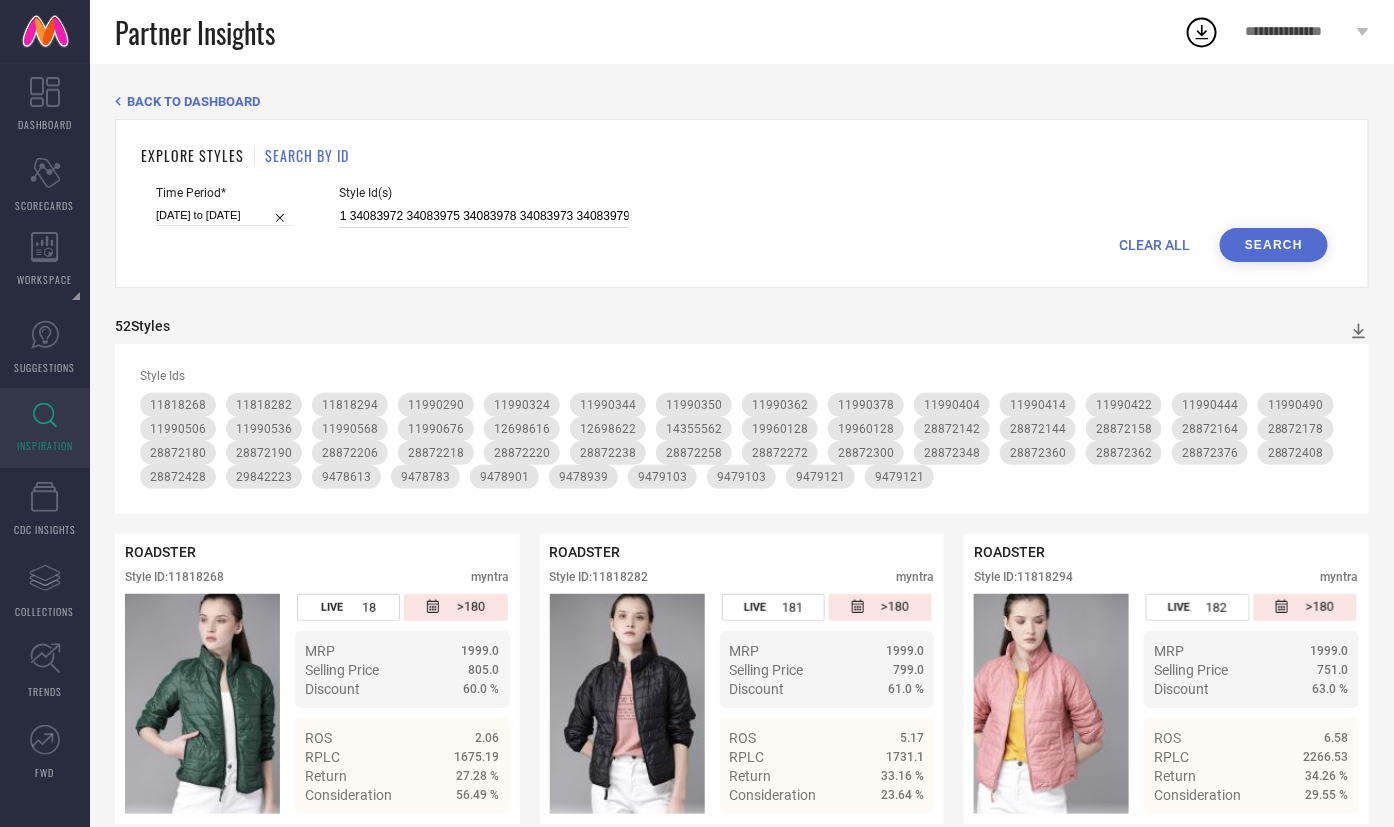 type on "34083982 34083976 34083974 34083971 34083972 34083975 34083978 34083973 34083979" 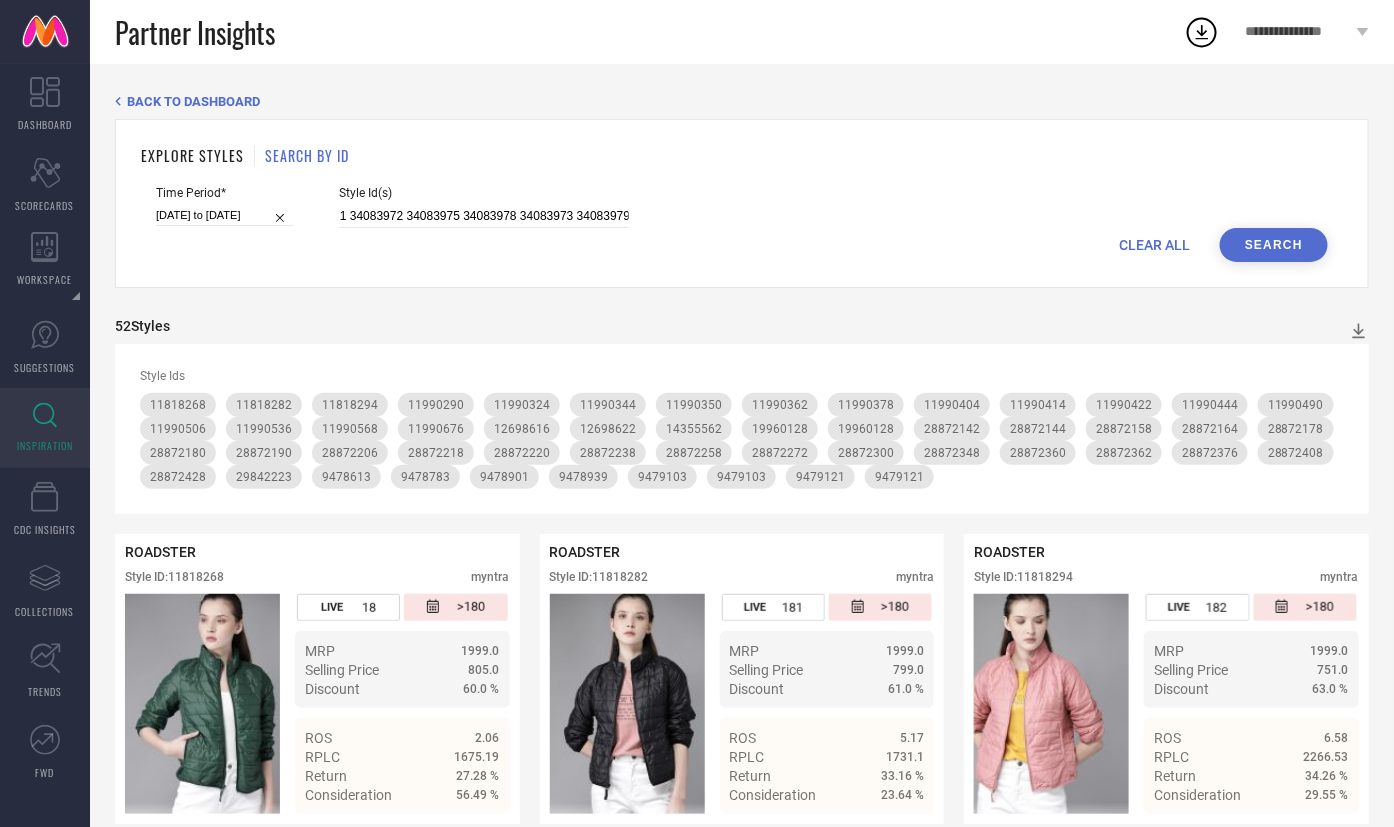 click on "Search" at bounding box center [1274, 245] 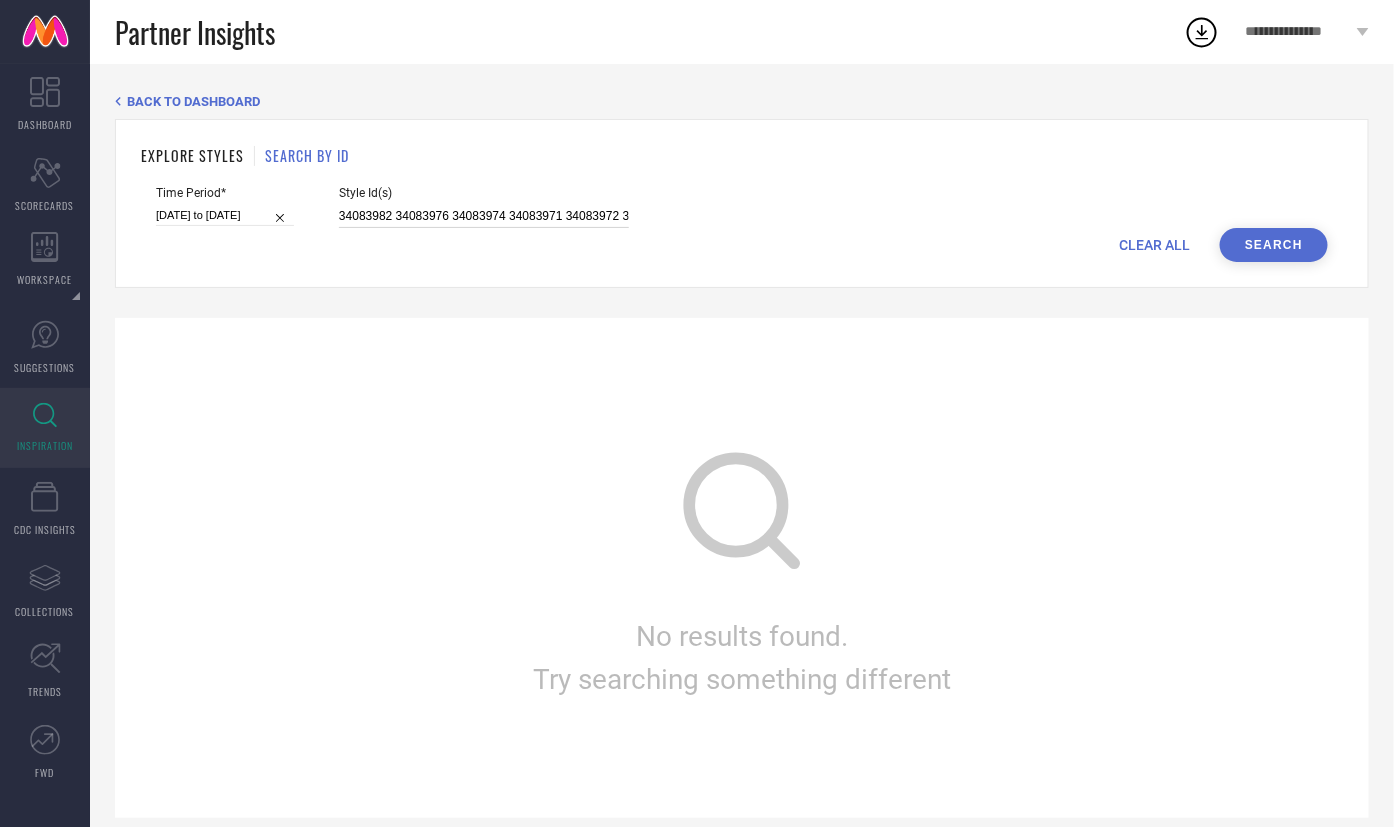 click on "34083982 34083976 34083974 34083971 34083972 34083975 34083978 34083973 34083979" at bounding box center (484, 216) 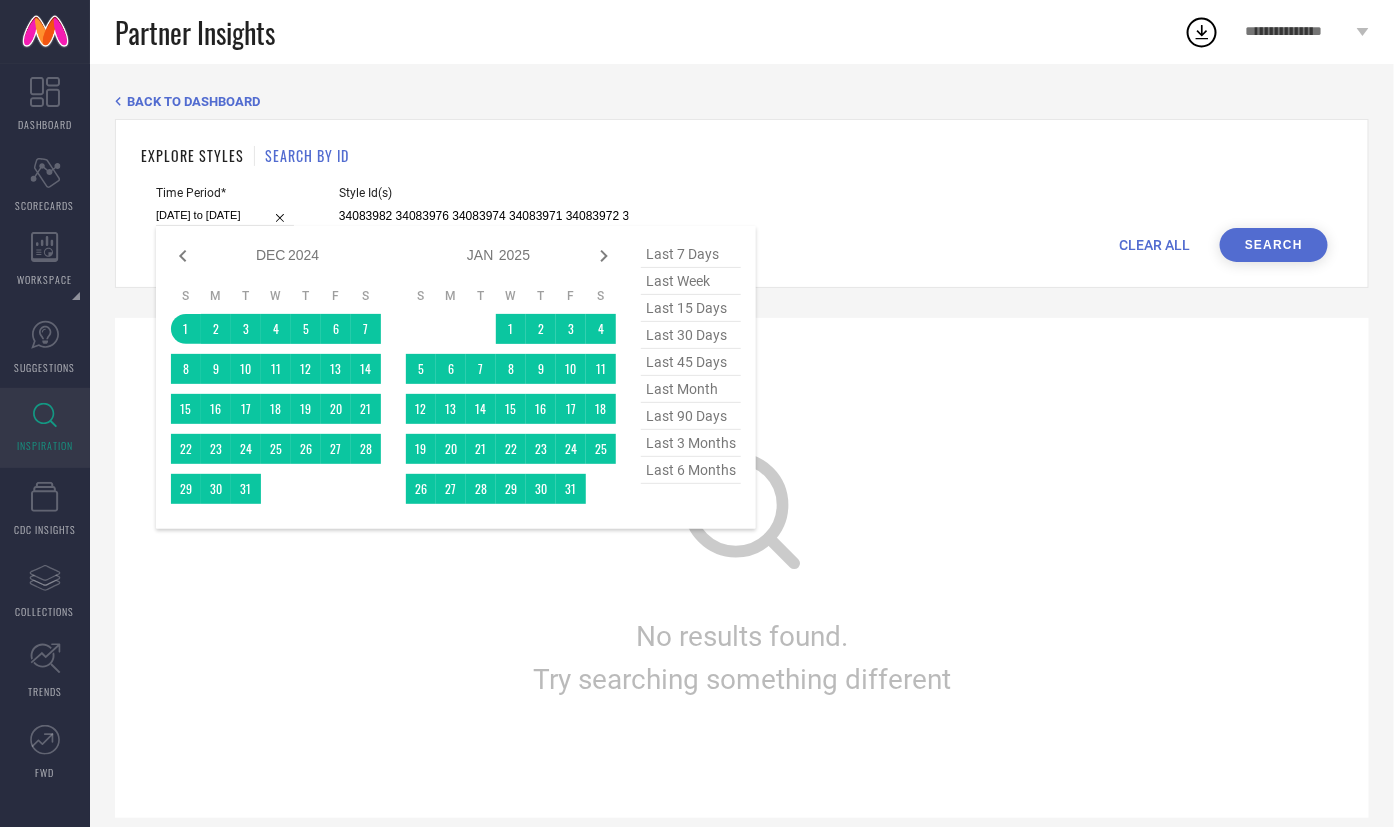 click on "last 6 months" at bounding box center (691, 470) 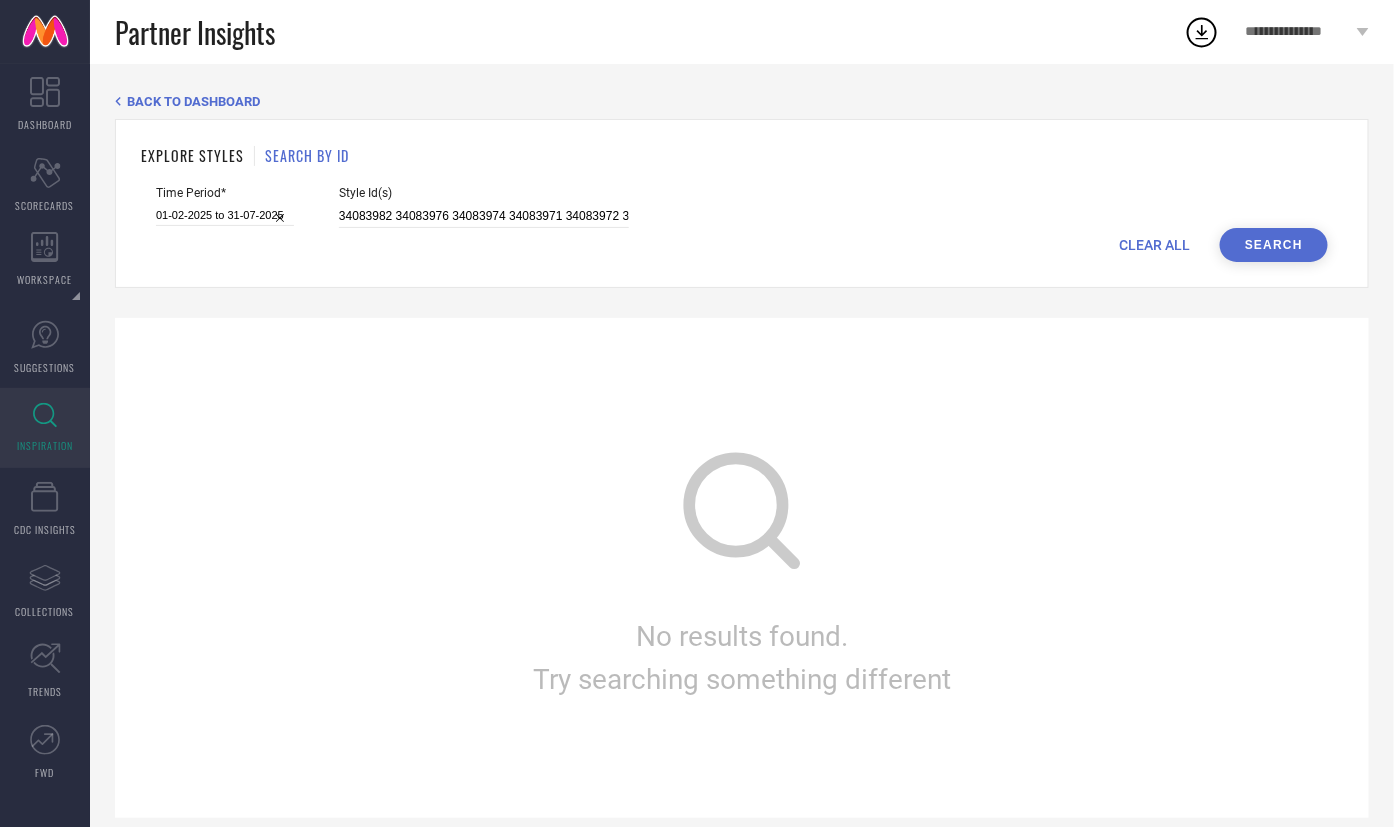click on "Search" at bounding box center [1274, 245] 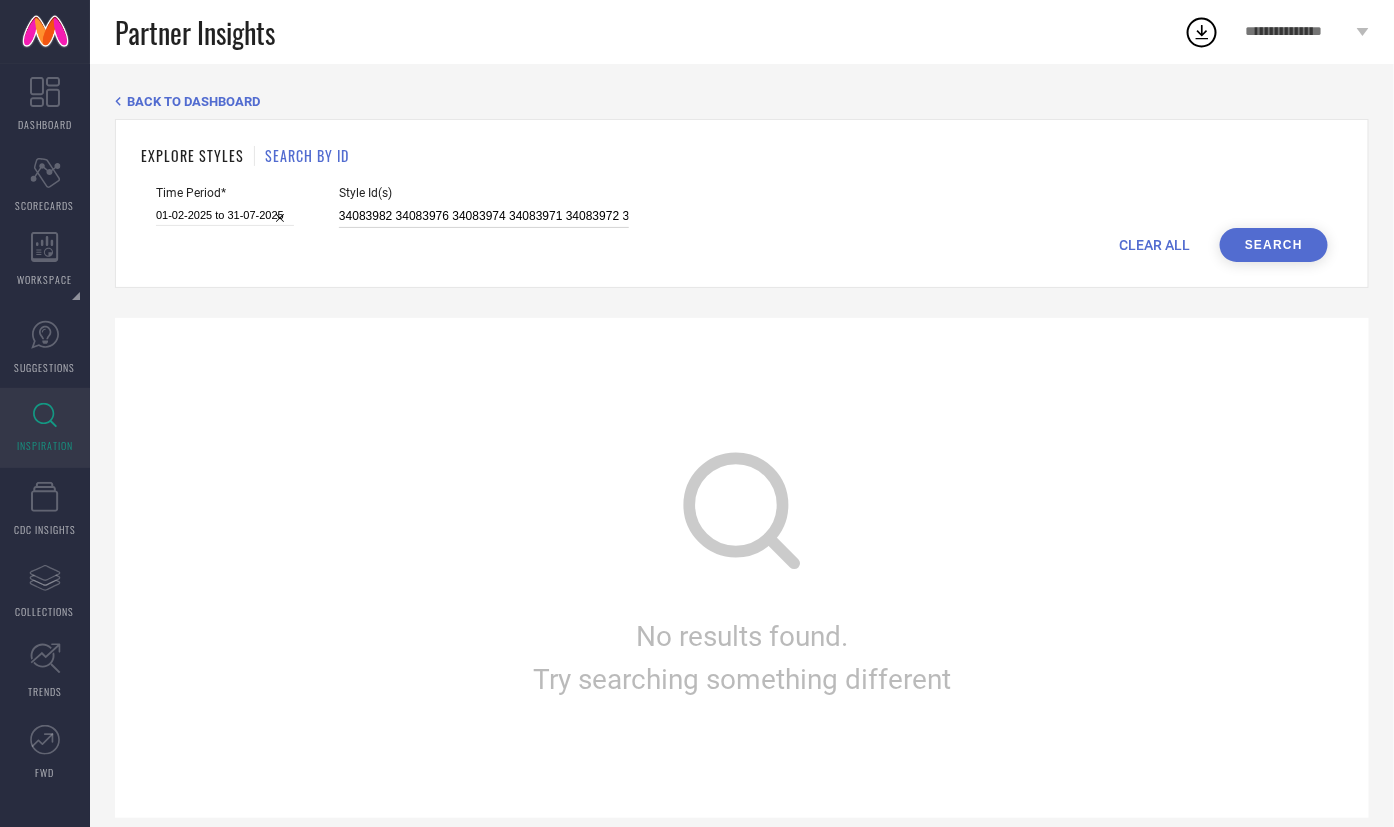 click on "34083982 34083976 34083974 34083971 34083972 34083975 34083978 34083973 34083979" at bounding box center (484, 216) 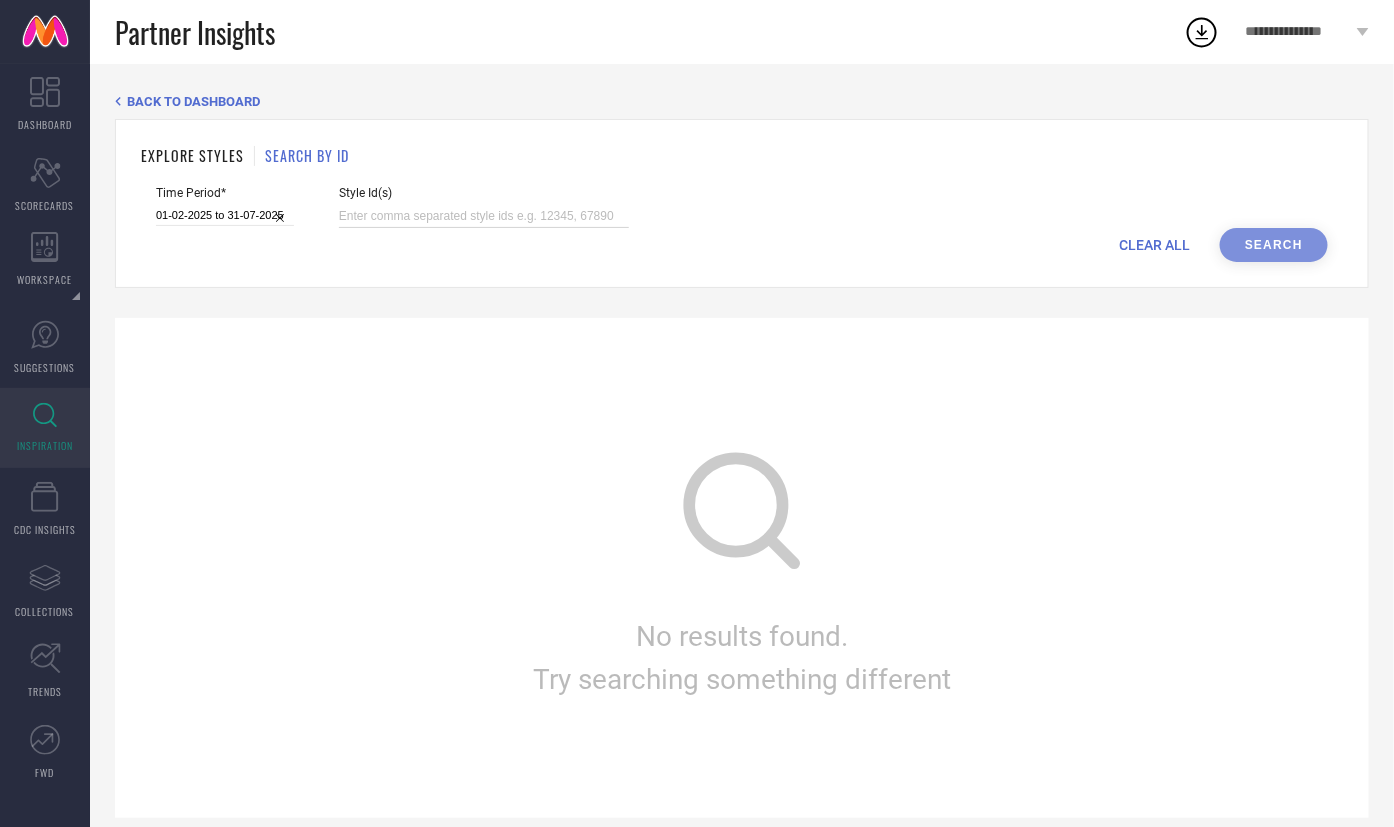 paste on "[ID] [ID] [ID] [ID] [ID] [ID] [ID] [ID] [ID] [ID] [ID] [ID]" 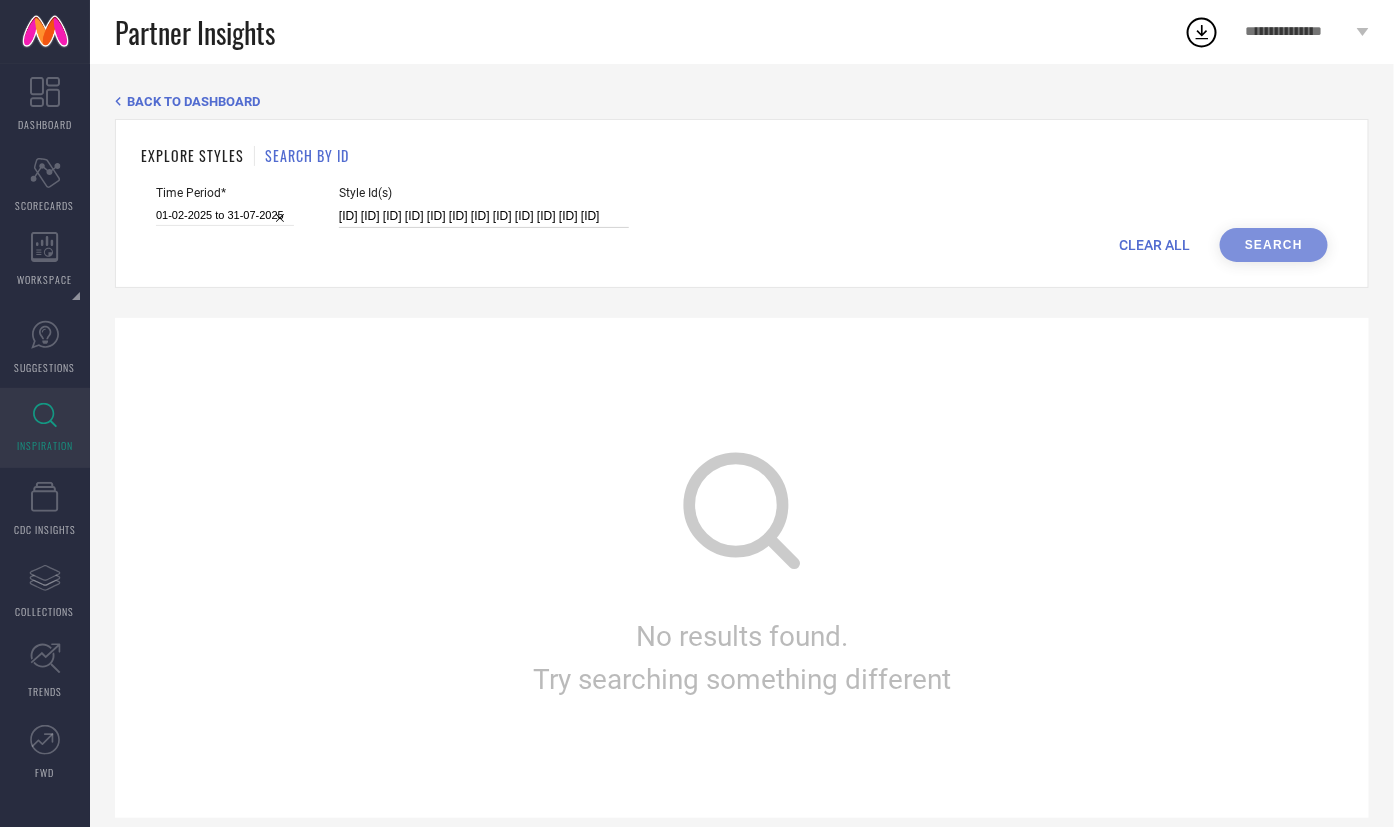 scroll, scrollTop: 0, scrollLeft: 379, axis: horizontal 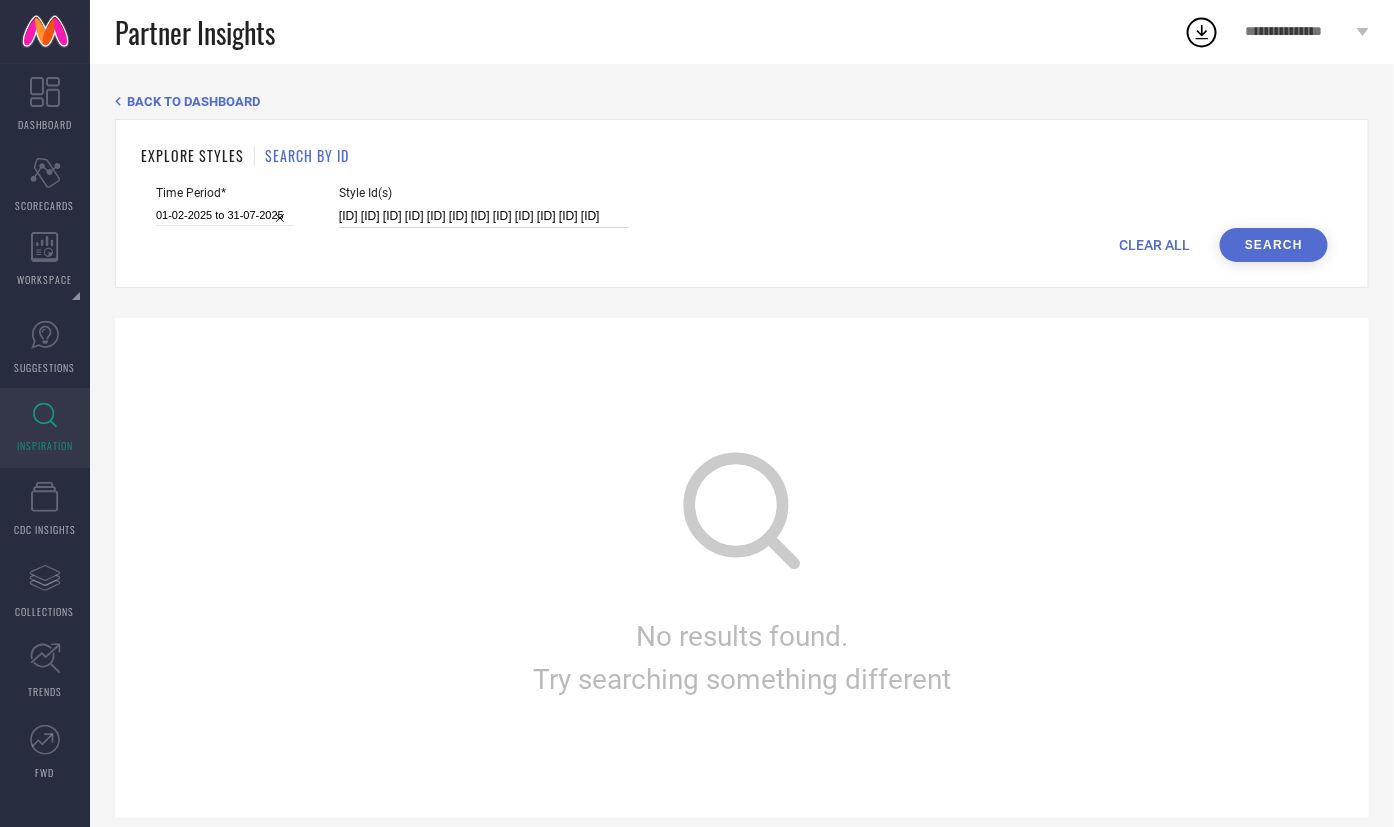 type on "[ID] [ID] [ID] [ID] [ID] [ID] [ID] [ID] [ID] [ID] [ID] [ID]" 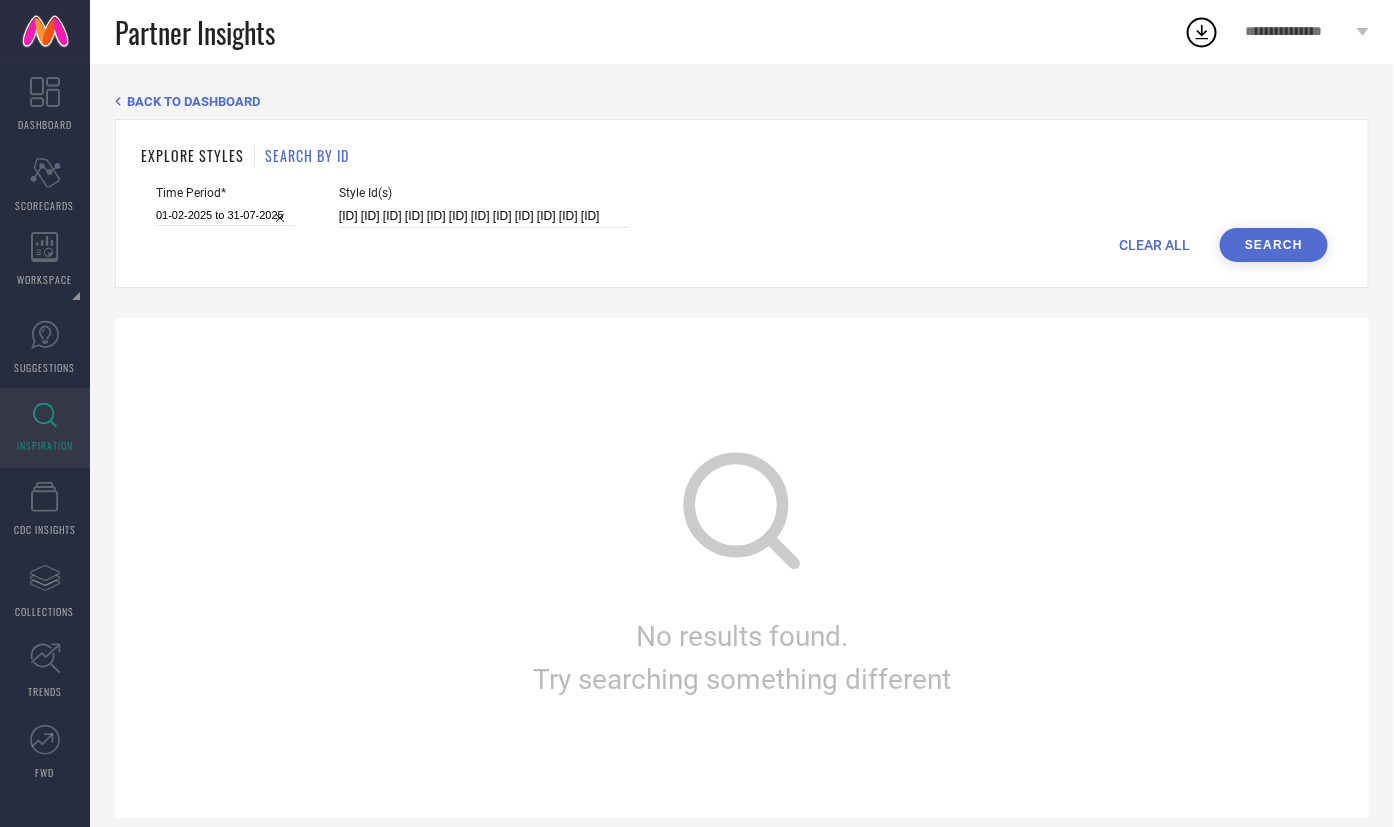 click on "Search" at bounding box center (1274, 245) 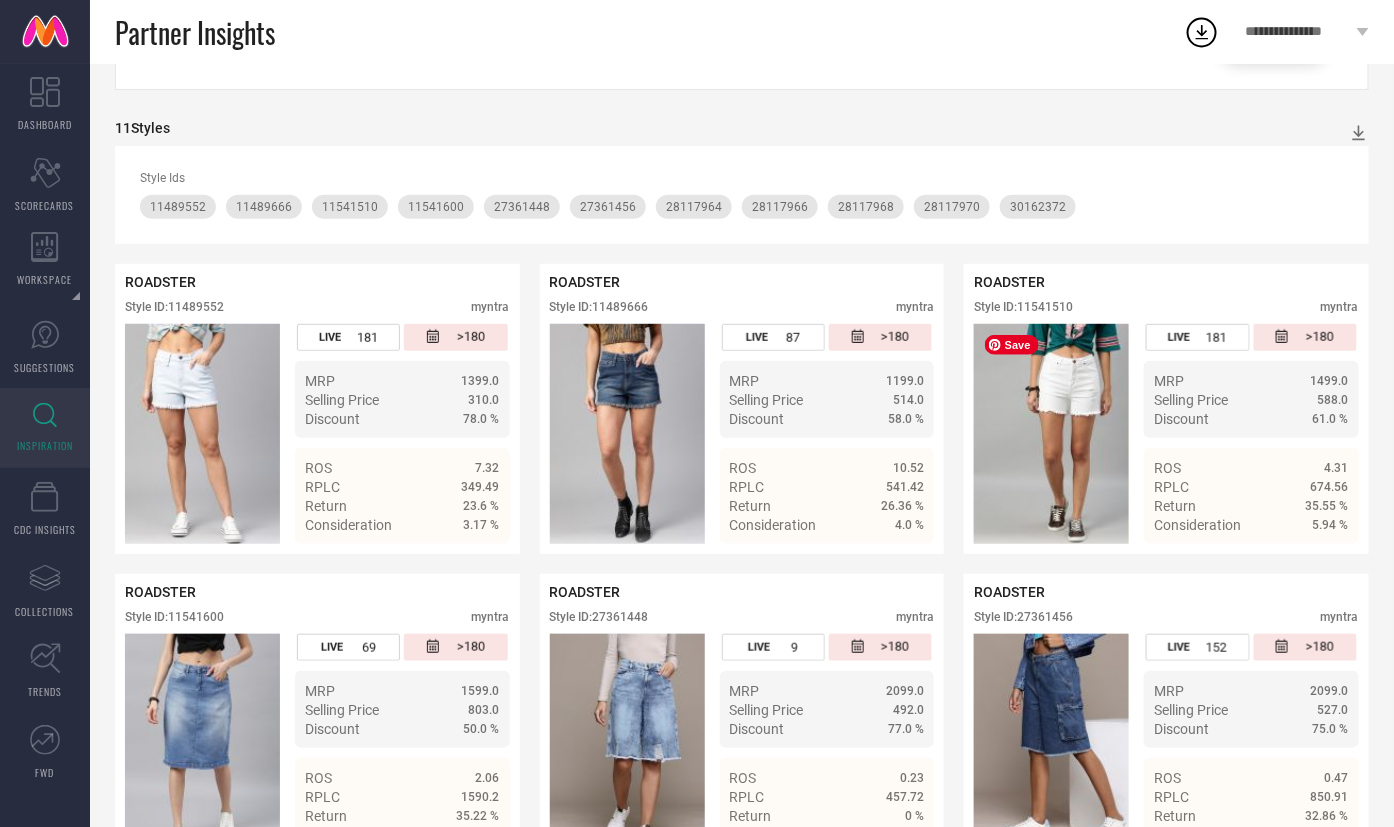 scroll, scrollTop: 72, scrollLeft: 0, axis: vertical 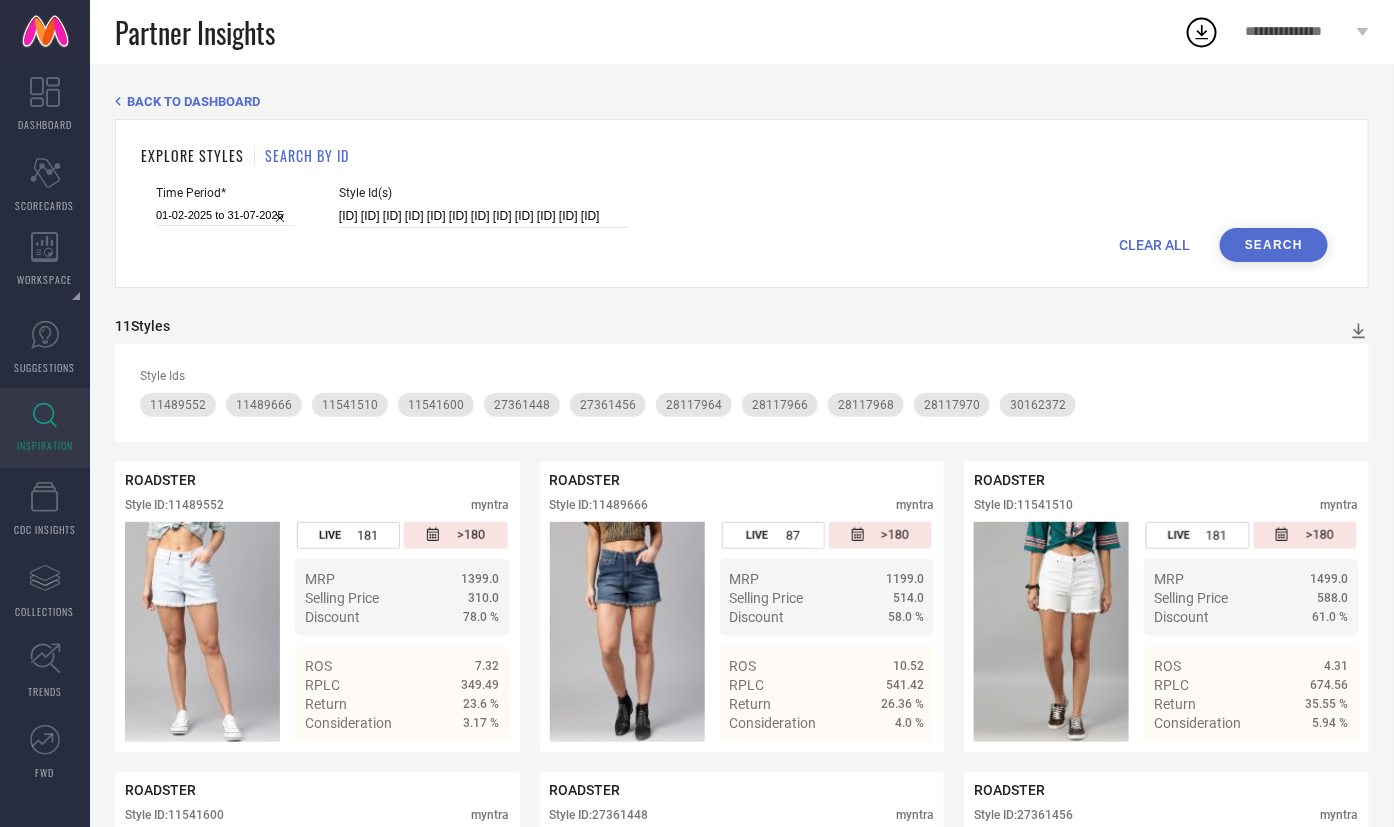type 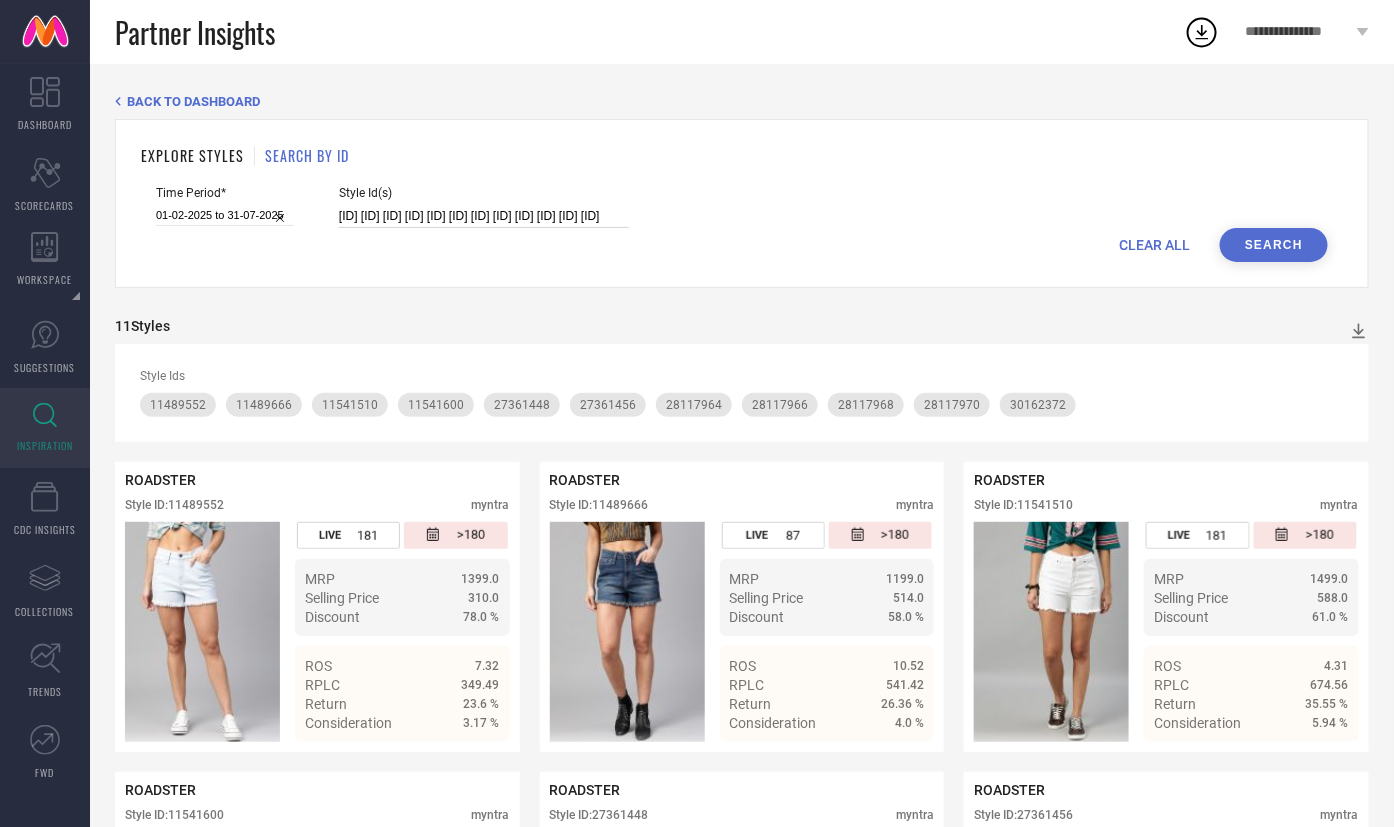 click on "[ID] [ID] [ID] [ID] [ID] [ID] [ID] [ID] [ID] [ID] [ID] [ID]" at bounding box center [484, 216] 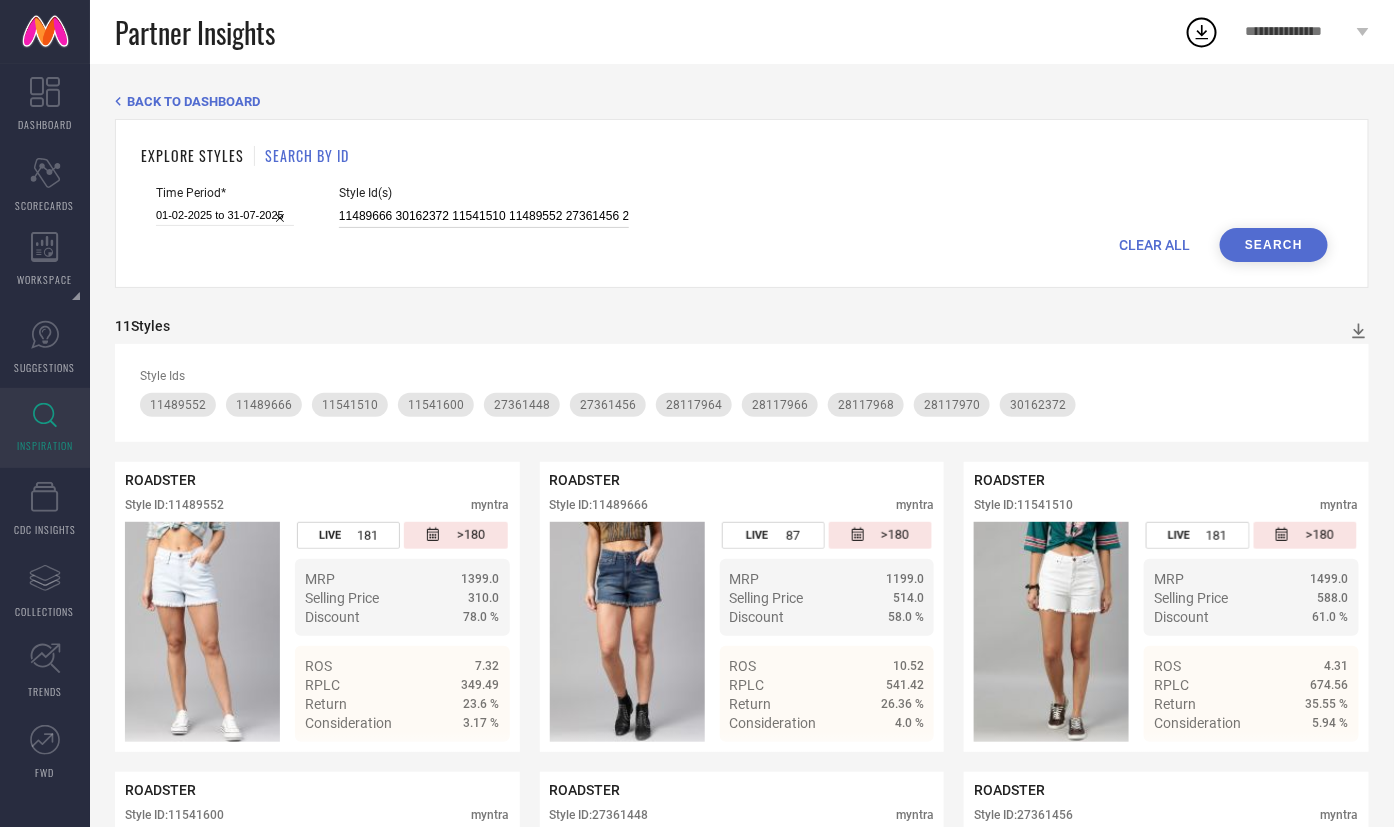 scroll, scrollTop: 0, scrollLeft: 889, axis: horizontal 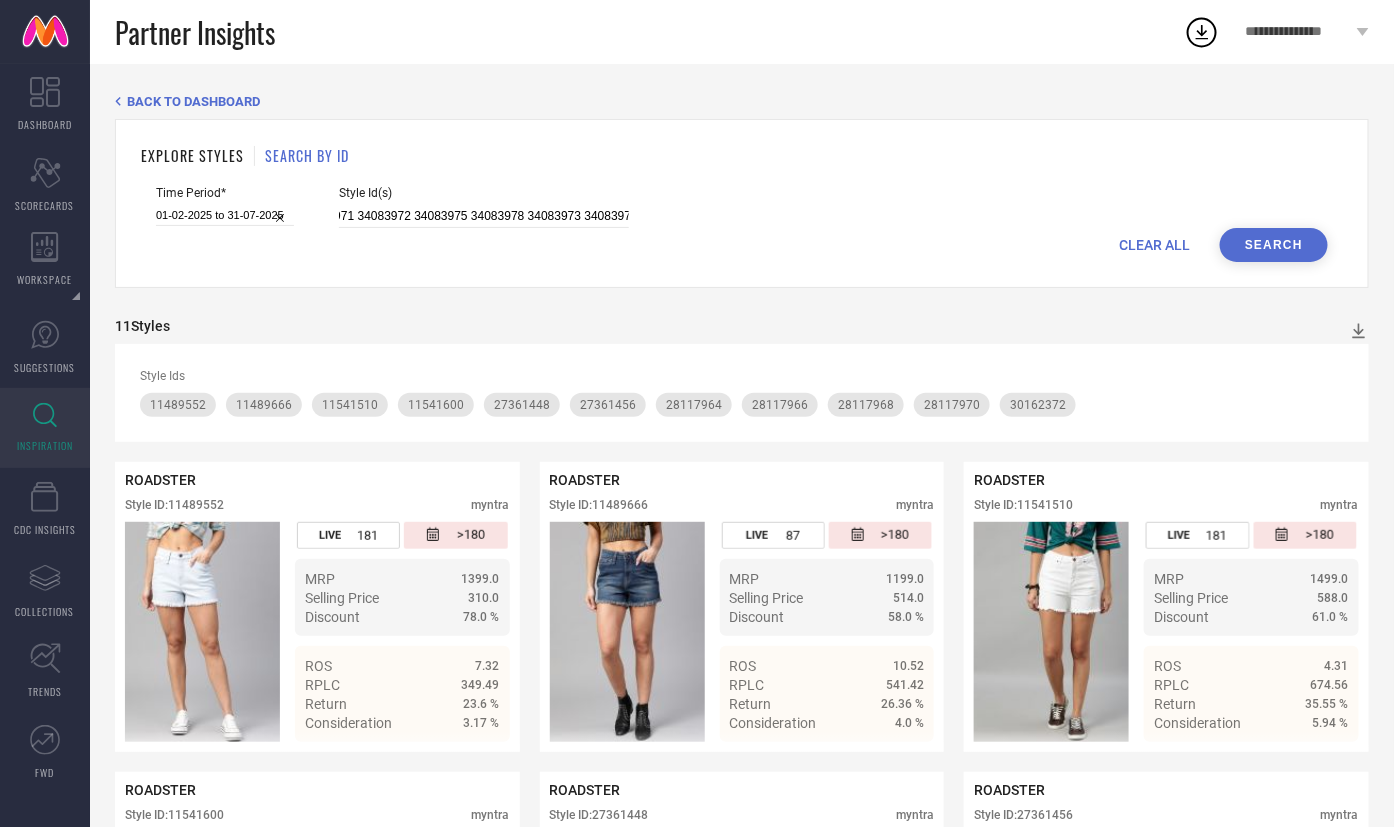 click on "Search" at bounding box center (1274, 245) 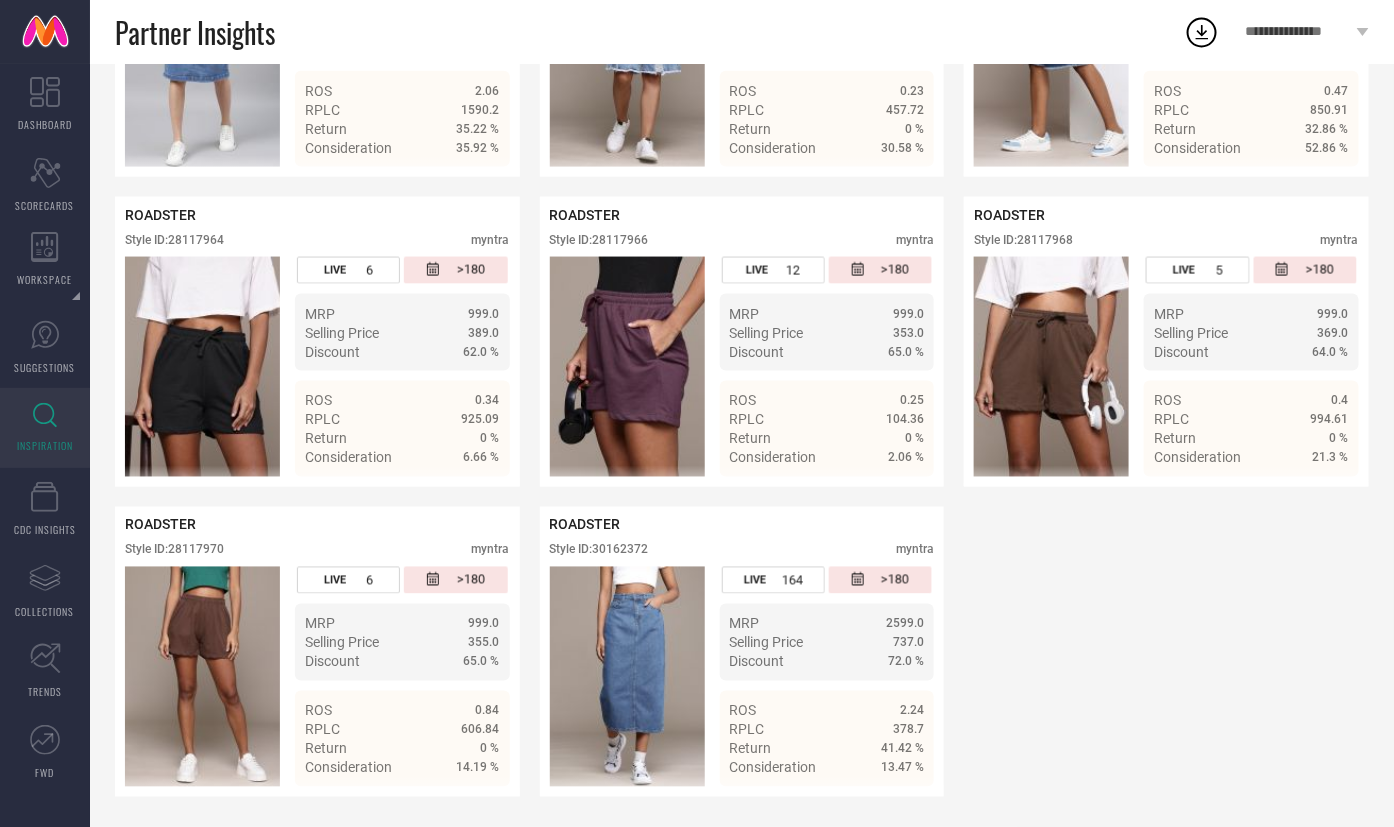 scroll, scrollTop: 890, scrollLeft: 0, axis: vertical 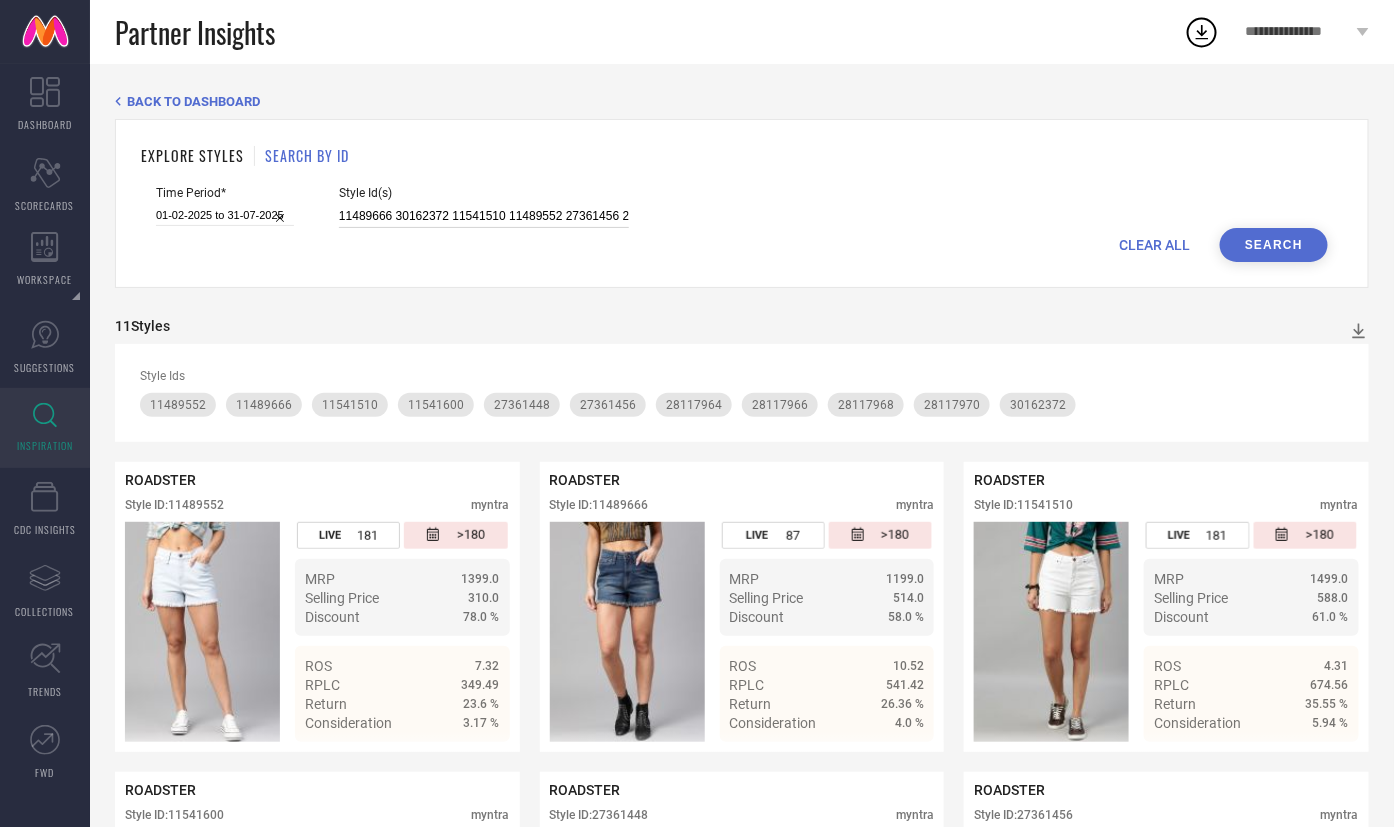click on "11489666 30162372 11541510 11489552 27361456 27361448 28117968 28117964 11541600 28117966 28117992 28117970 34083982 34083976 34083974 34083971 34083972 34083975 34083978 34083973 34083979" at bounding box center (484, 216) 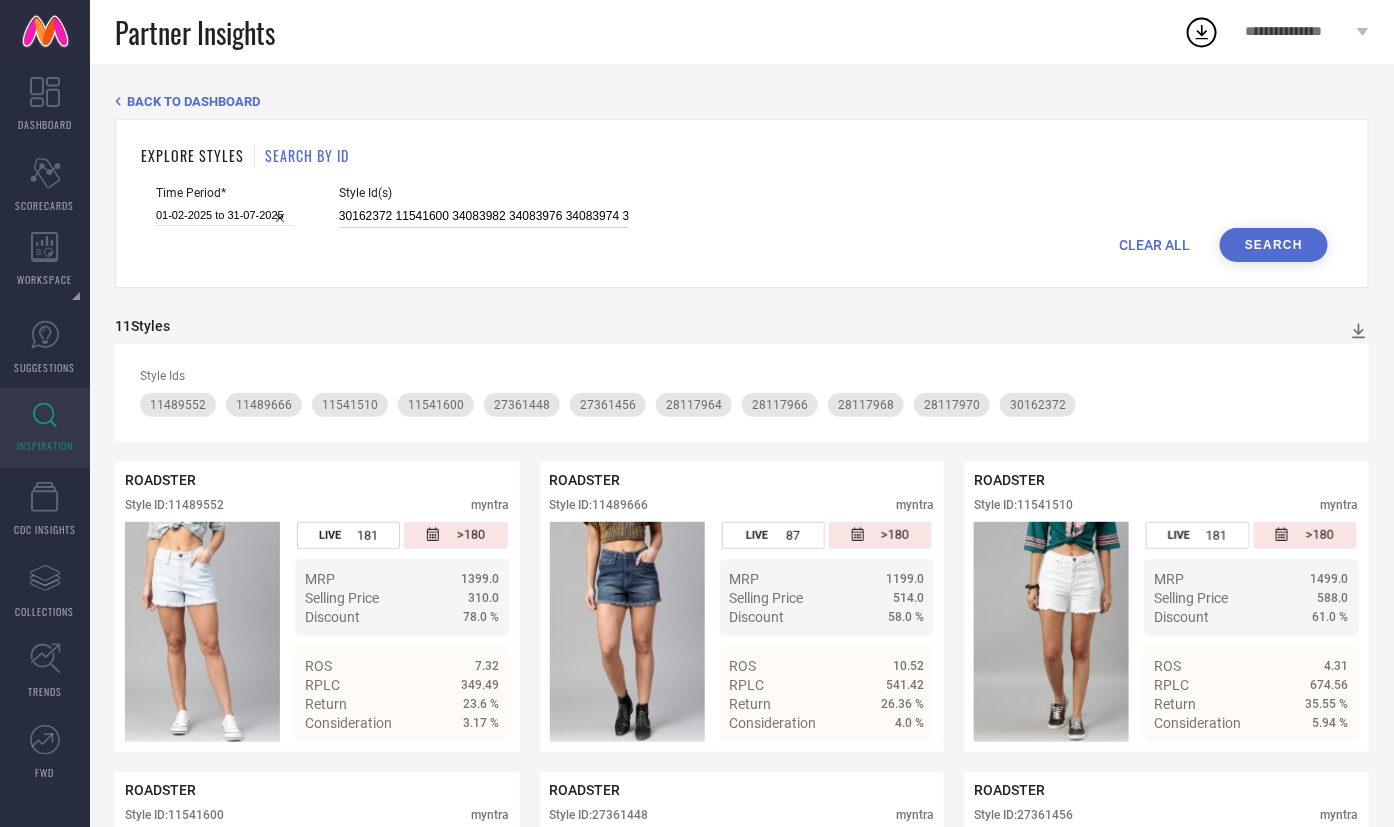 scroll, scrollTop: 0, scrollLeft: 329, axis: horizontal 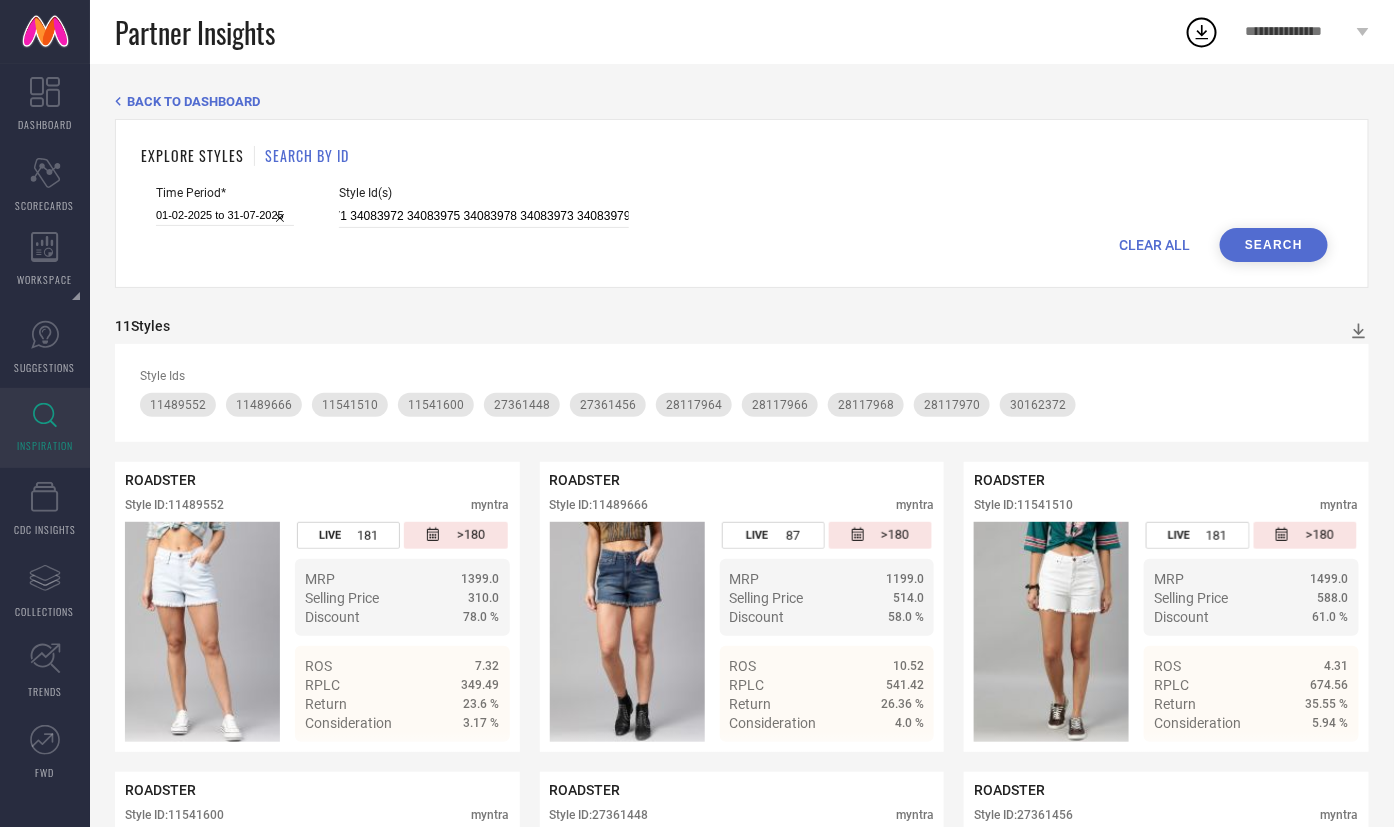 click on "Search" at bounding box center (1274, 245) 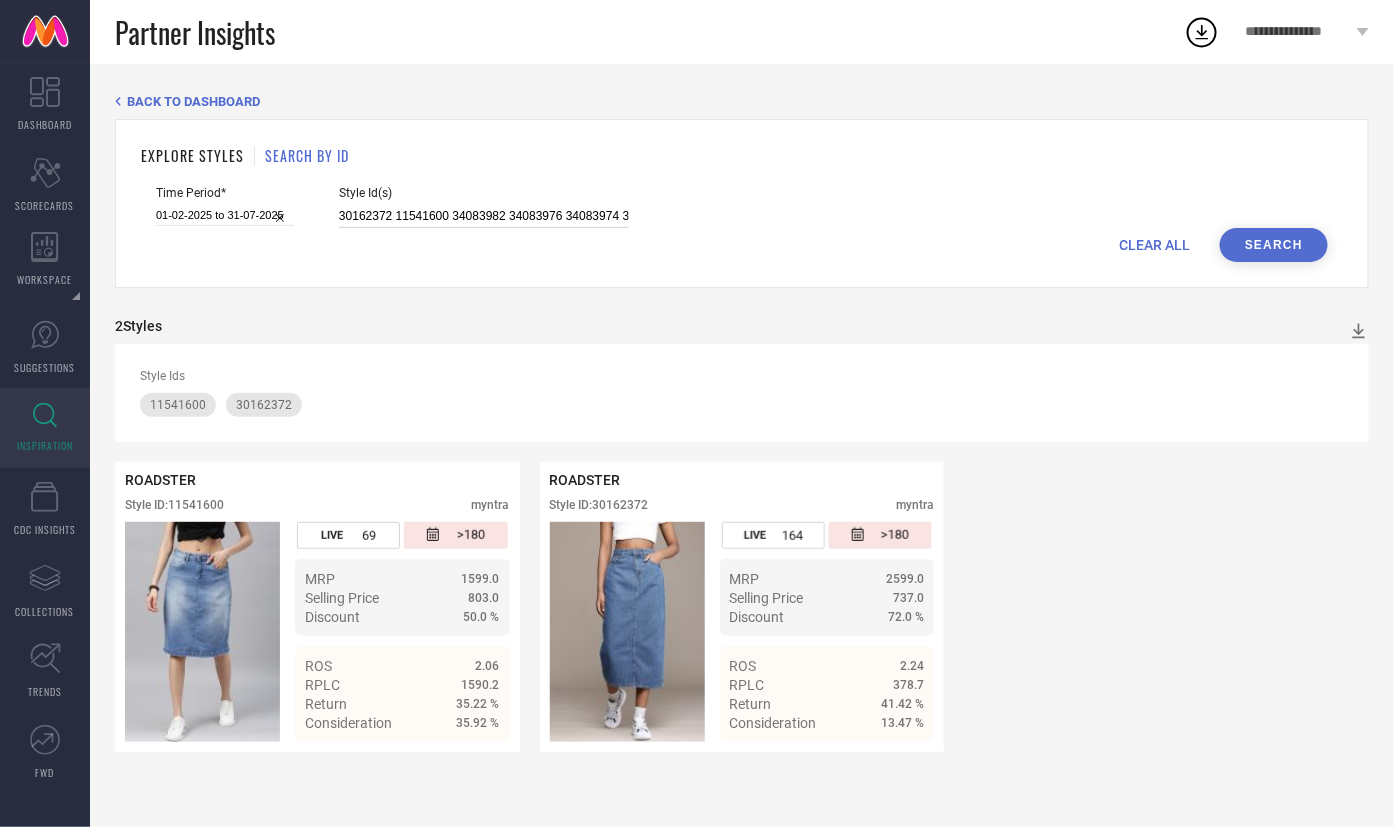 click on "30162372 11541600 34083982 34083976 34083974 34083971 34083972 34083975 34083978 34083973 34083979" at bounding box center [484, 216] 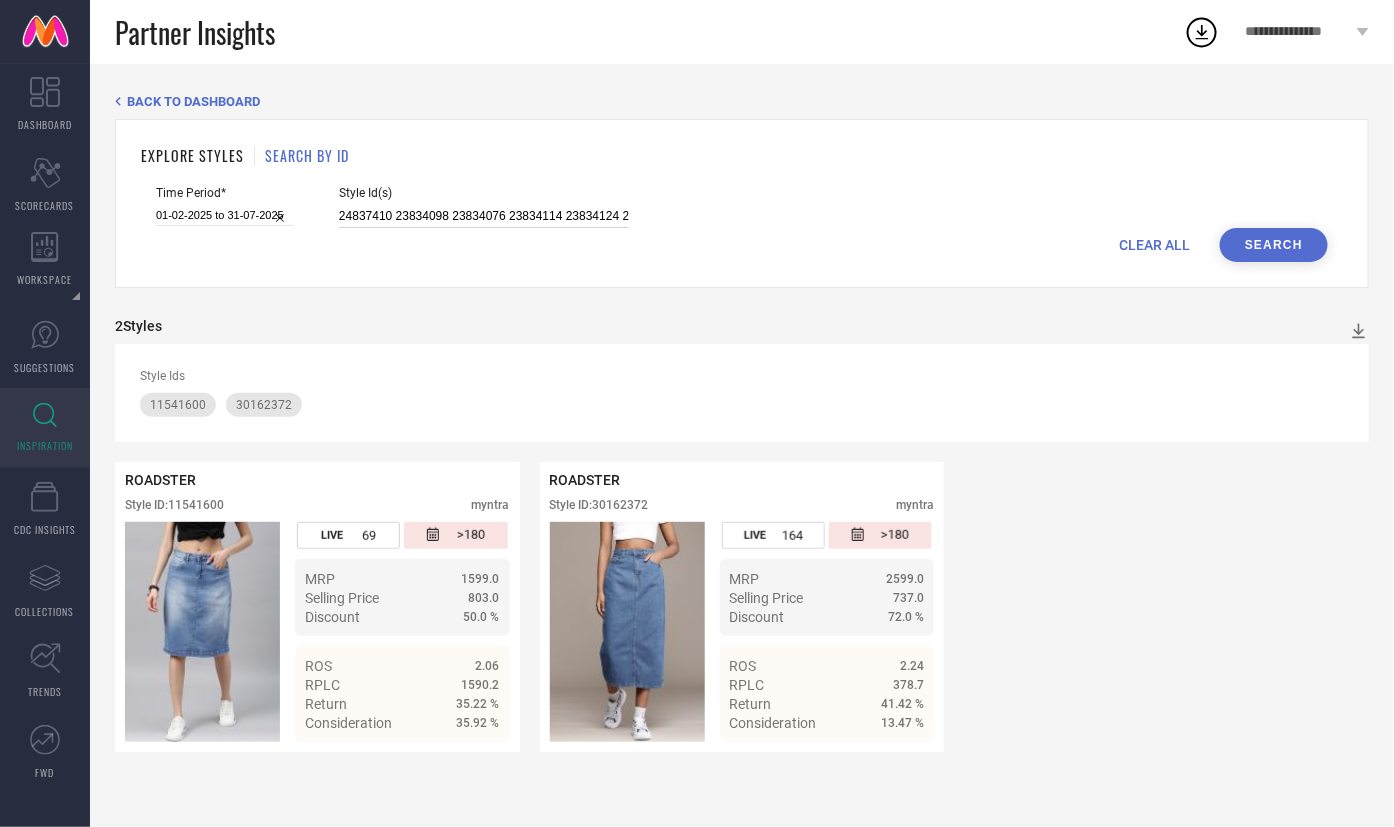 scroll, scrollTop: 0, scrollLeft: 953, axis: horizontal 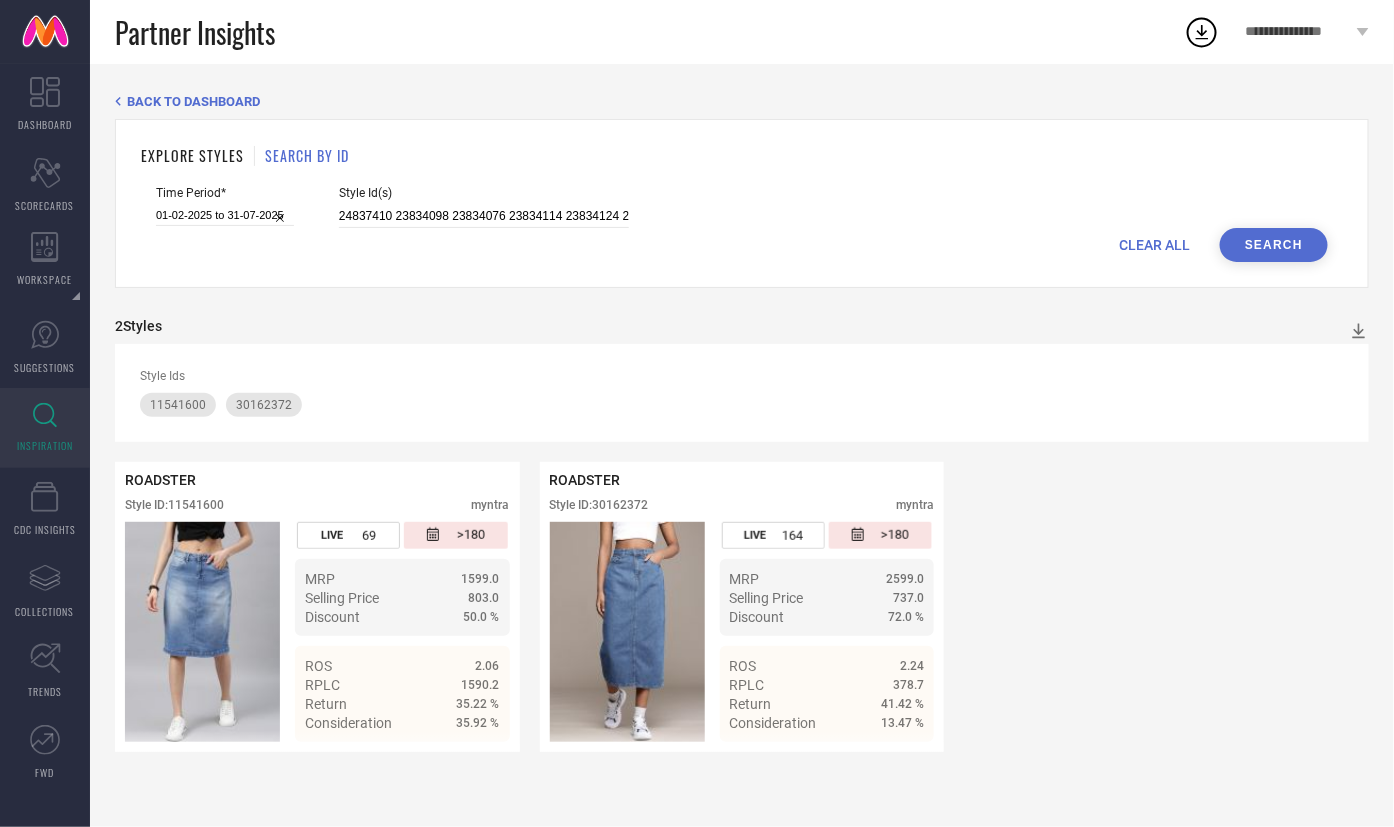 click on "Search" at bounding box center [1274, 245] 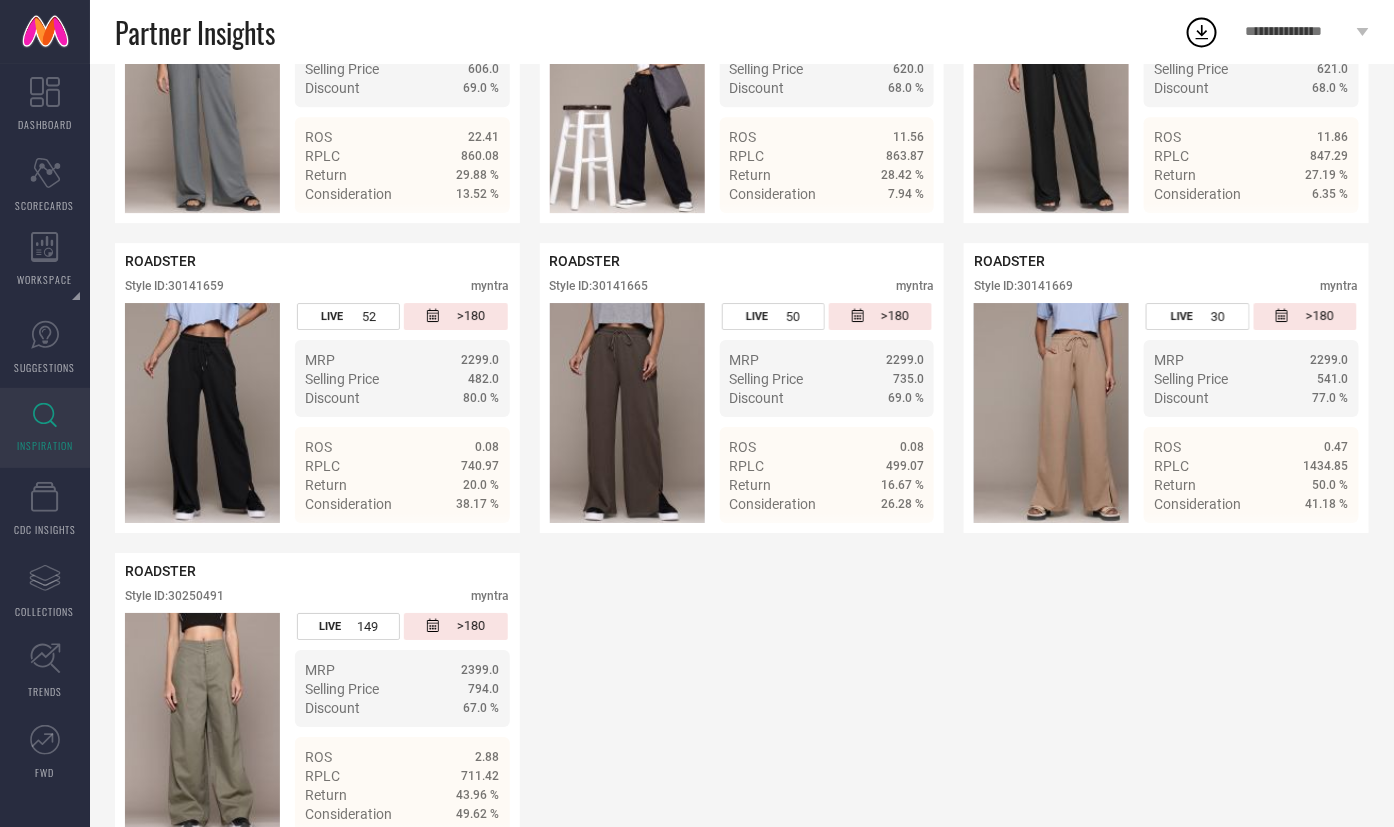 scroll, scrollTop: 2102, scrollLeft: 0, axis: vertical 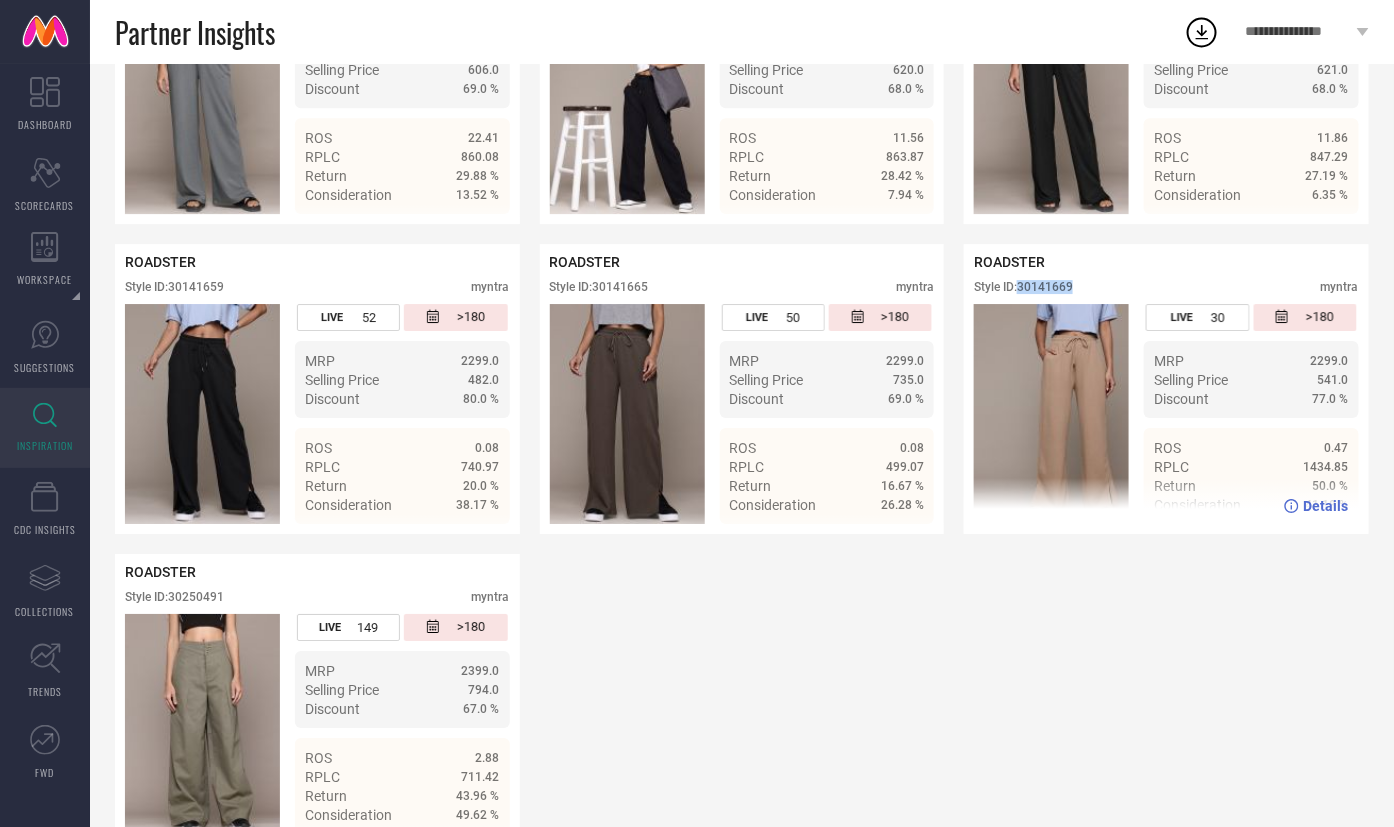 drag, startPoint x: 1022, startPoint y: 297, endPoint x: 1079, endPoint y: 291, distance: 57.31492 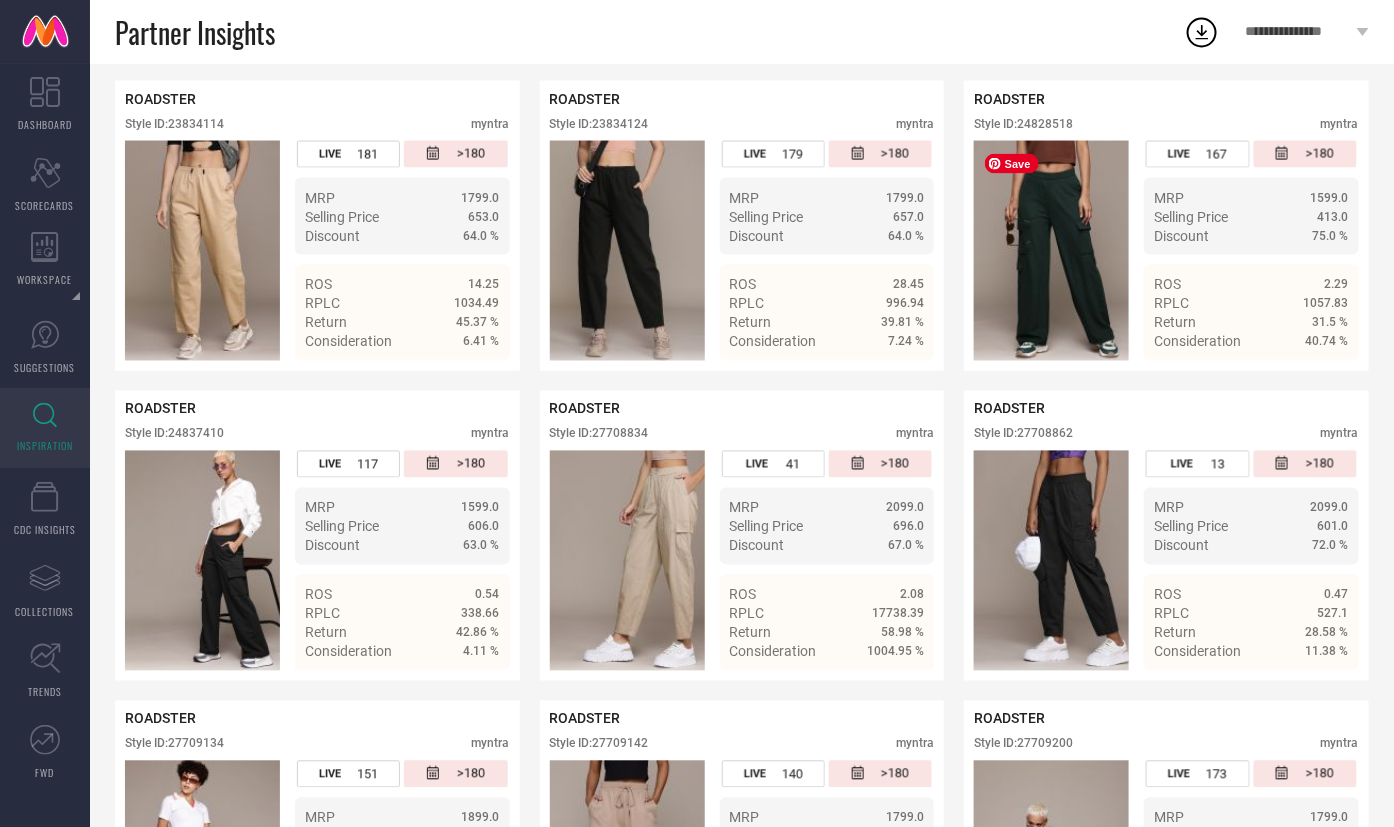 scroll, scrollTop: 1045, scrollLeft: 0, axis: vertical 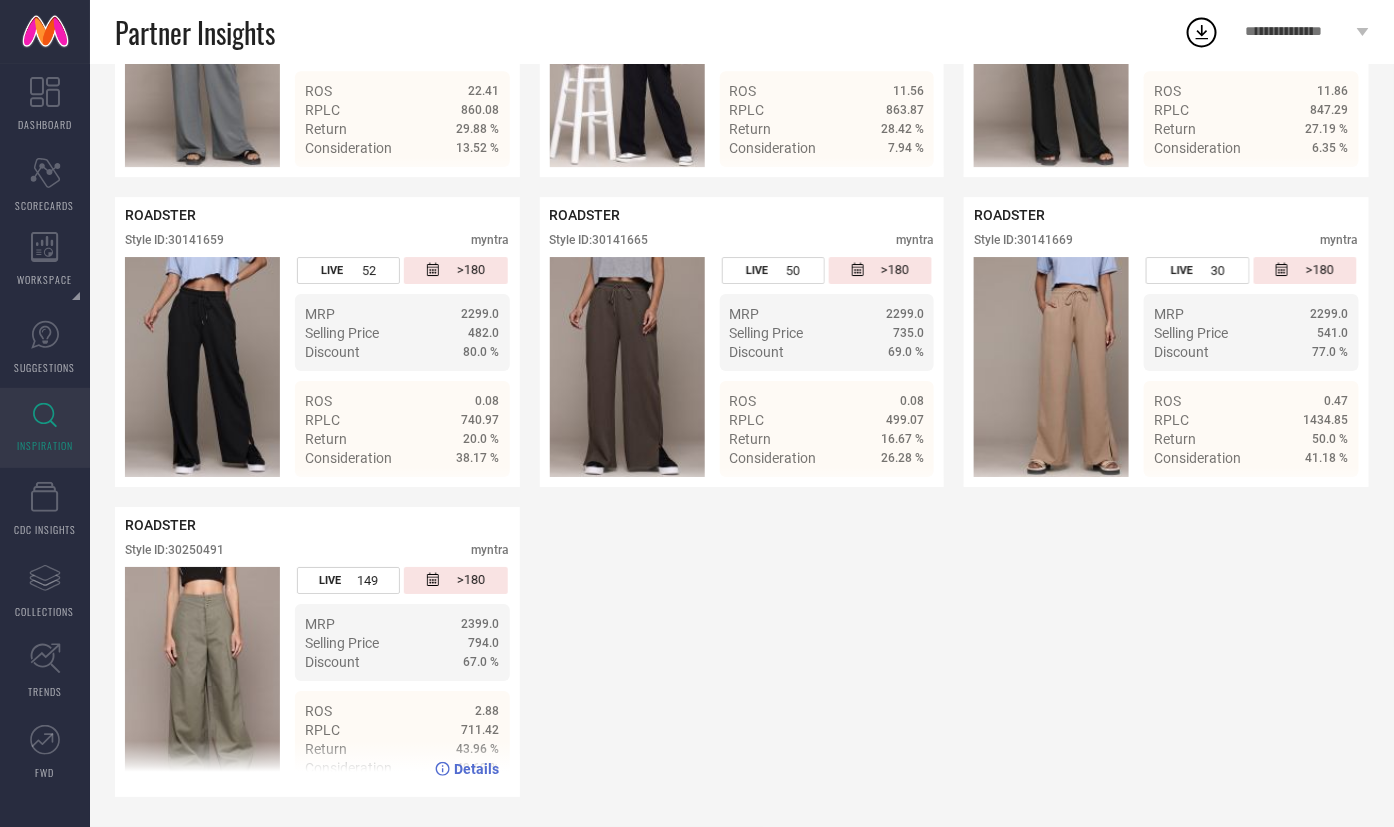 click on "Details" at bounding box center [467, 769] 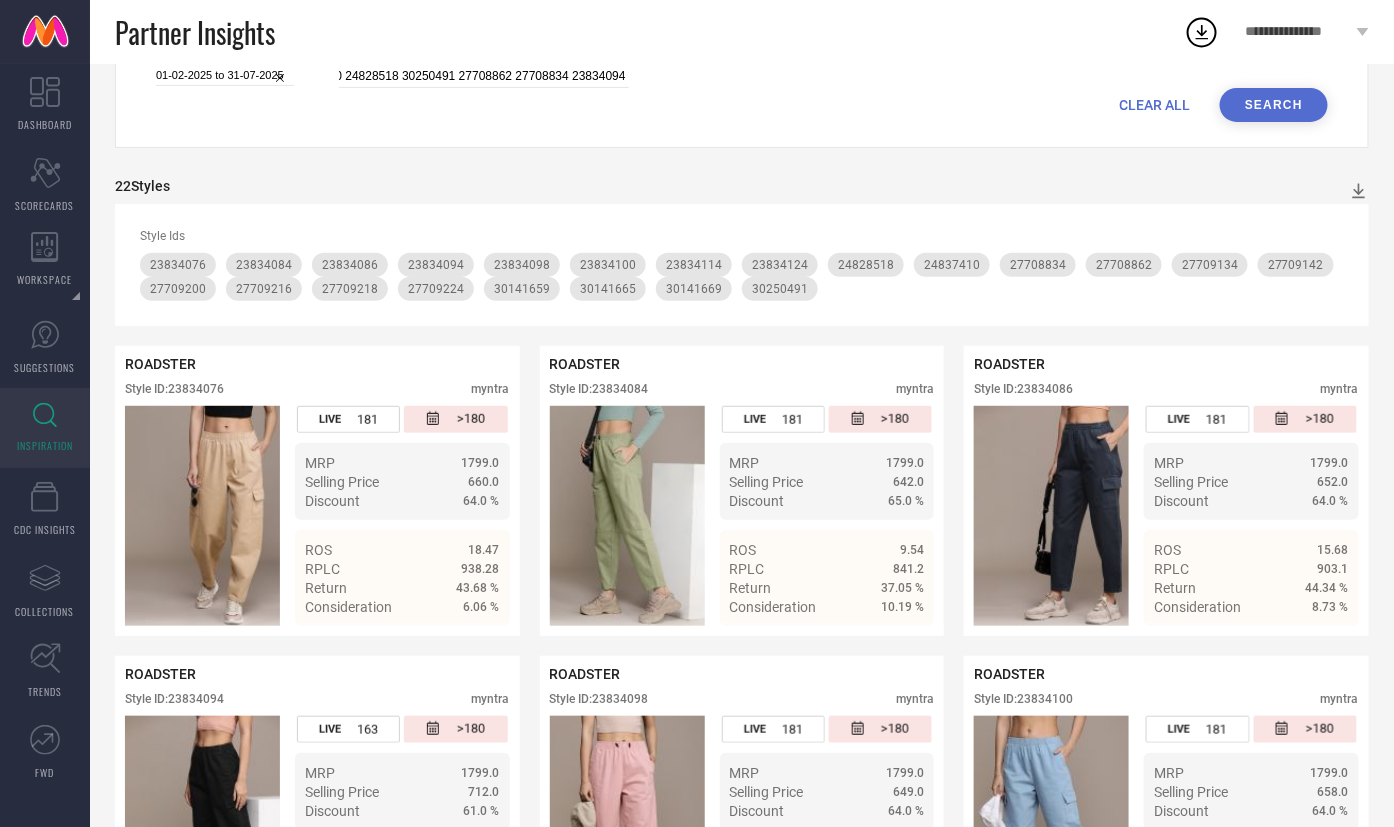 scroll, scrollTop: 45, scrollLeft: 0, axis: vertical 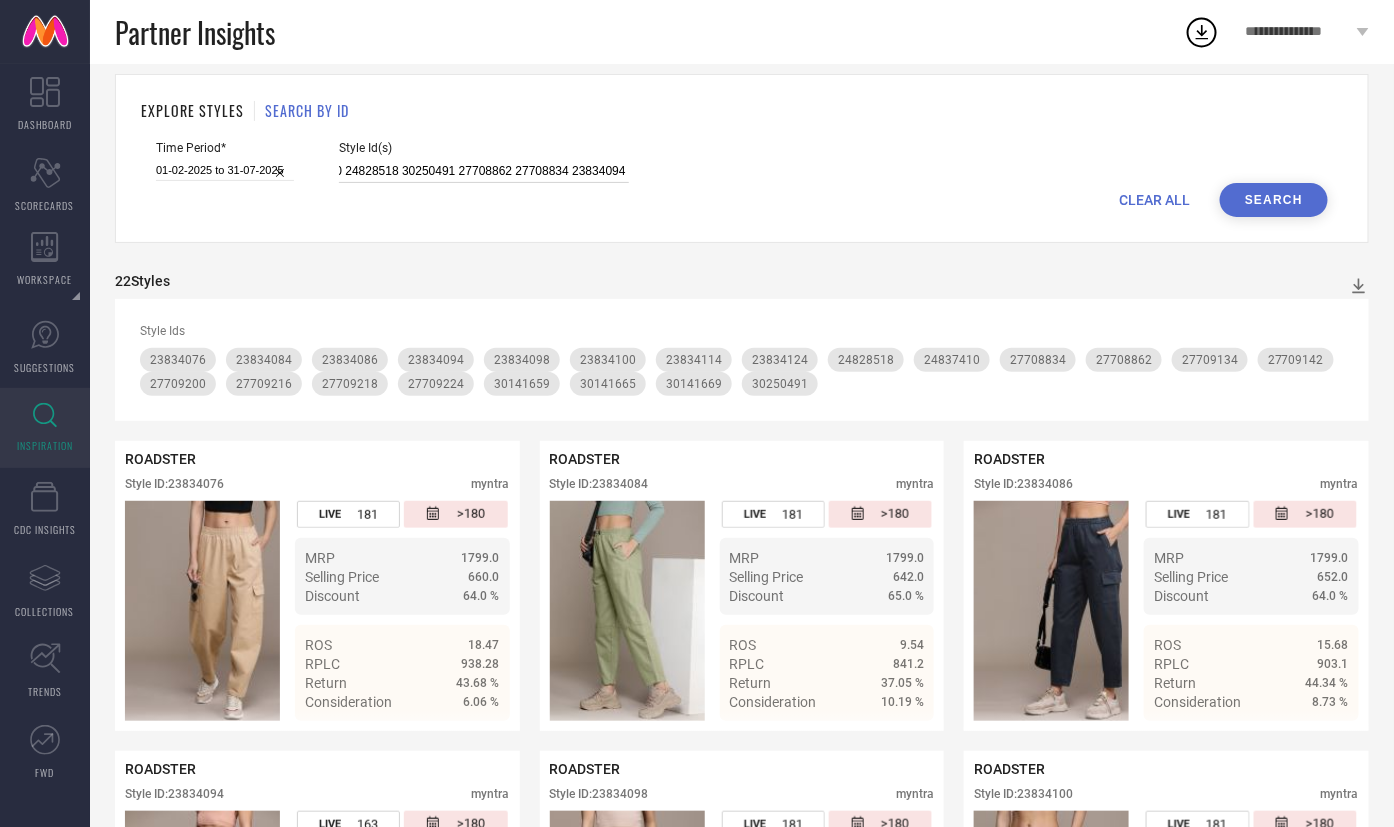 click on "24837410 23834098 23834076 23834114 23834124 23834100 24828518 30250491 27708862 27708834 23834094 23834086 23834084 27709134 27709224 27709142 27709200 27709218 30141659 30141665 30141669 27709216" at bounding box center (484, 171) 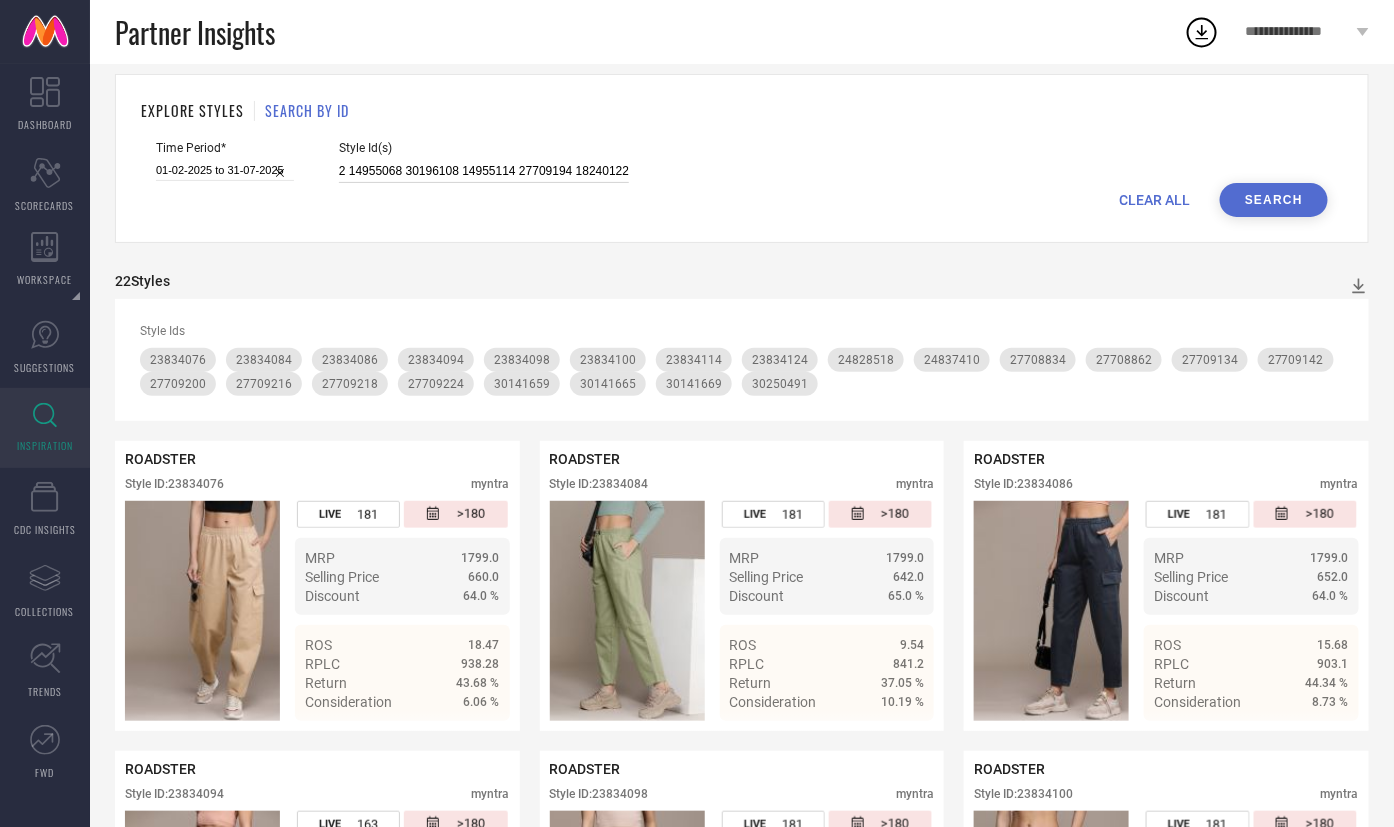scroll, scrollTop: 0, scrollLeft: 216, axis: horizontal 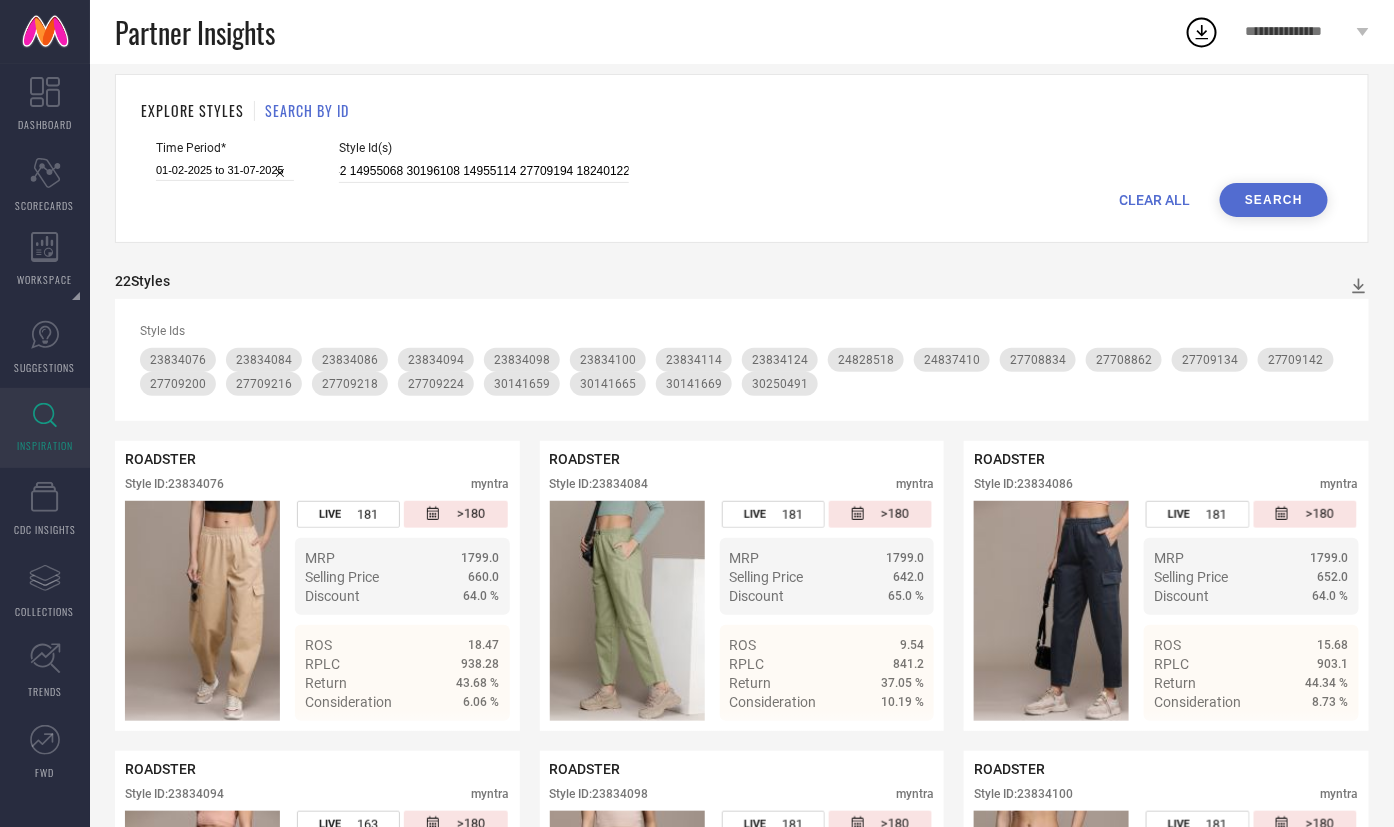 click on "Search" at bounding box center [1274, 200] 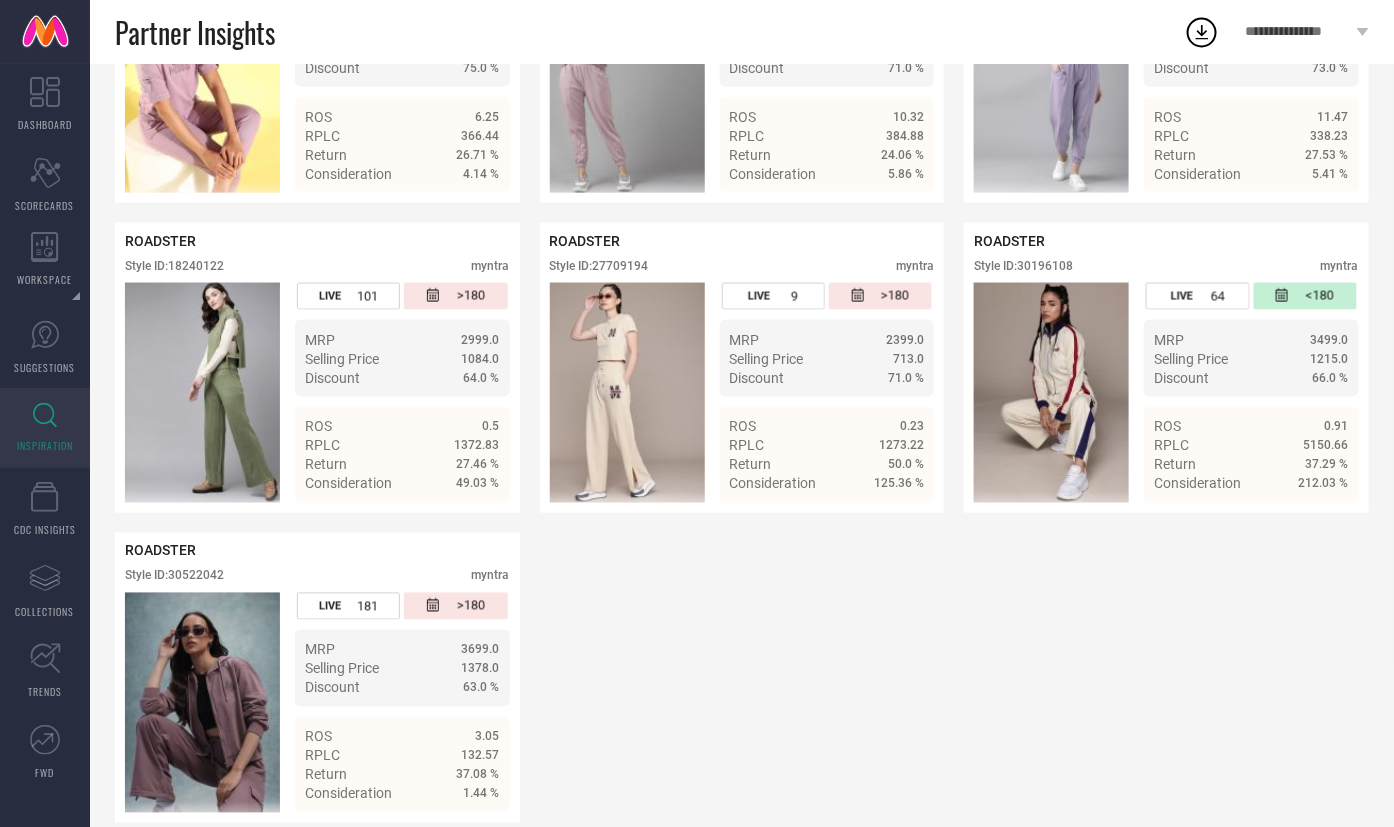scroll, scrollTop: 890, scrollLeft: 0, axis: vertical 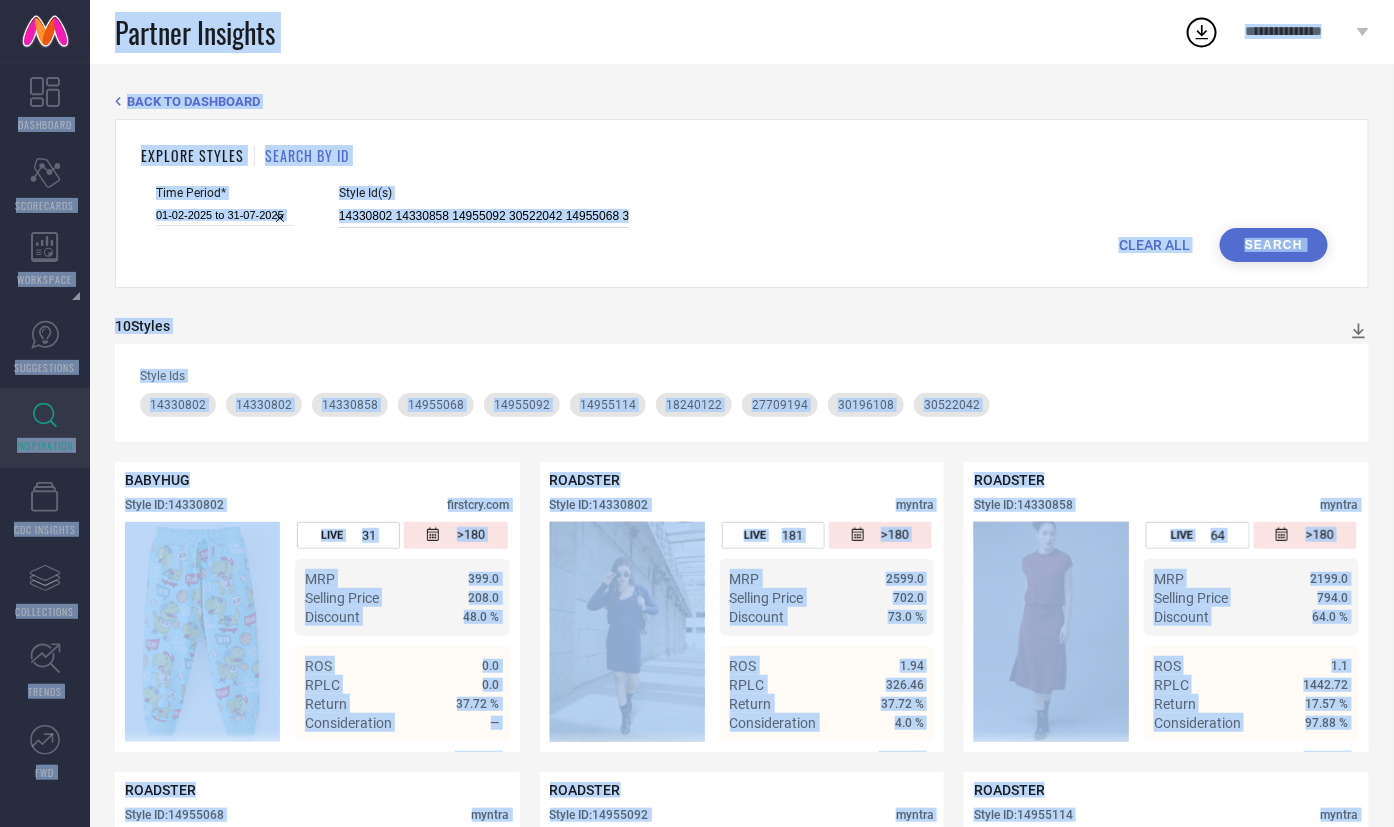 click on "14330802 14330858 14955092 30522042 14955068 30196108 14955114 27709194 18240122" at bounding box center (484, 216) 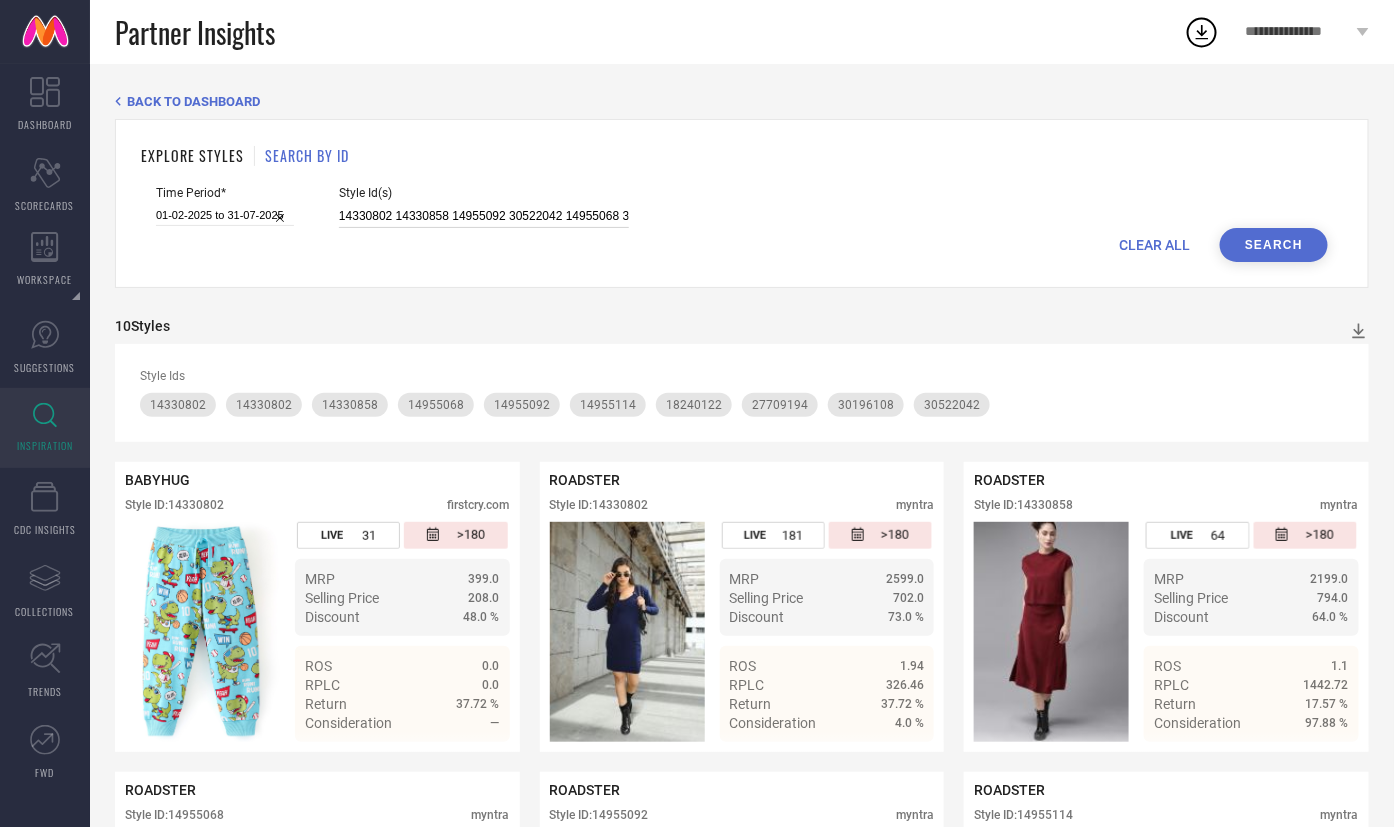paste on "[ID] [ID] [ID] [ID] [ID] [ID]" 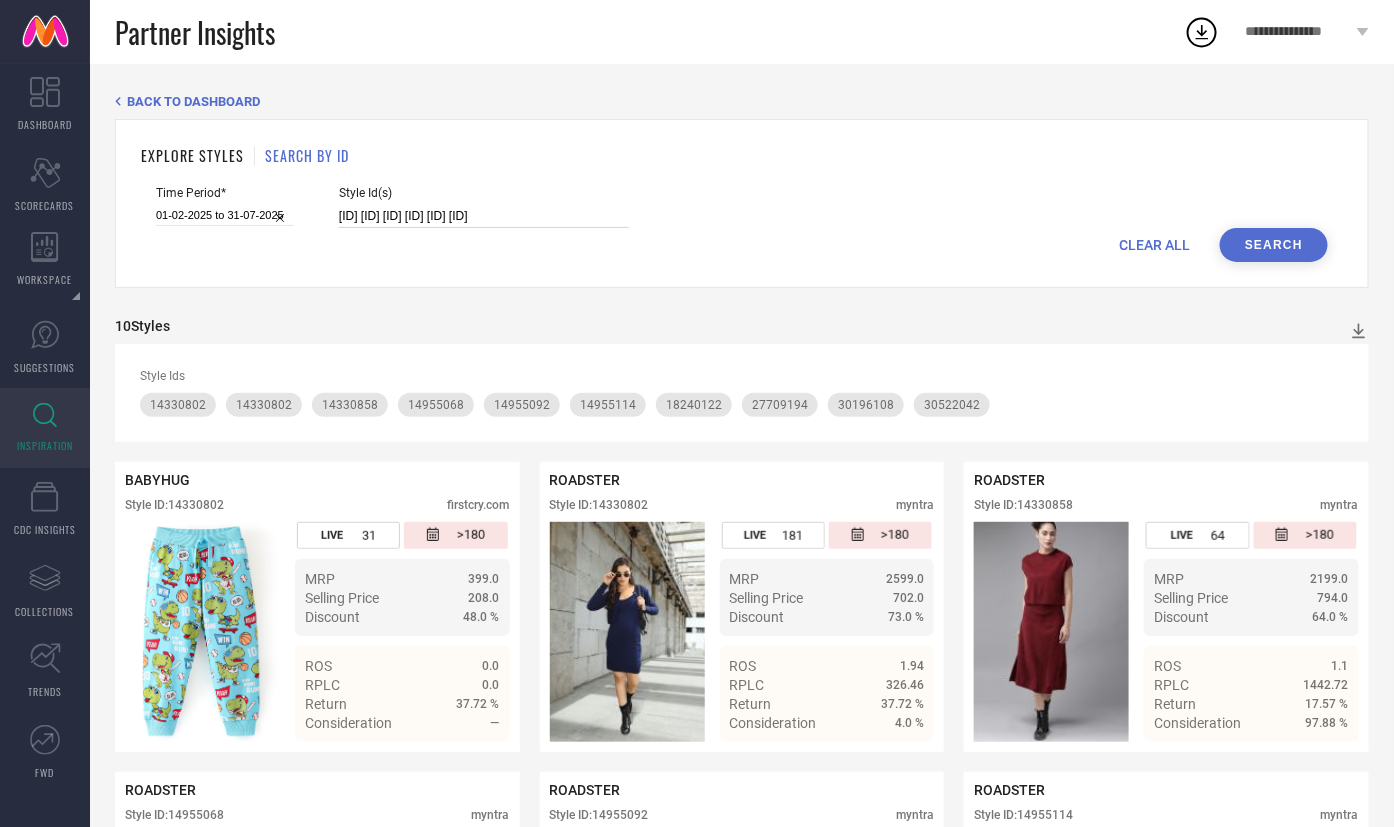 scroll, scrollTop: 0, scrollLeft: 38, axis: horizontal 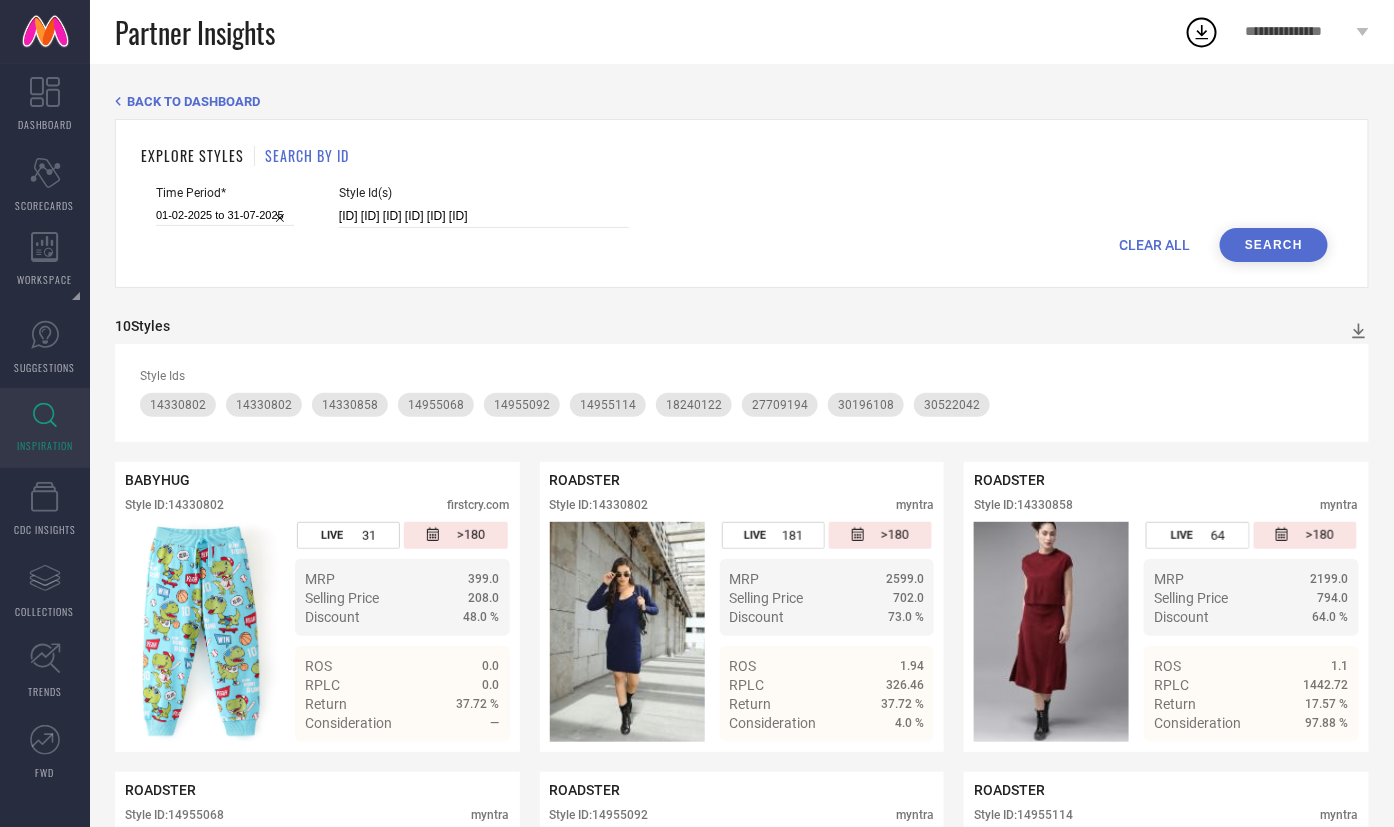 click on "Search" at bounding box center (1274, 245) 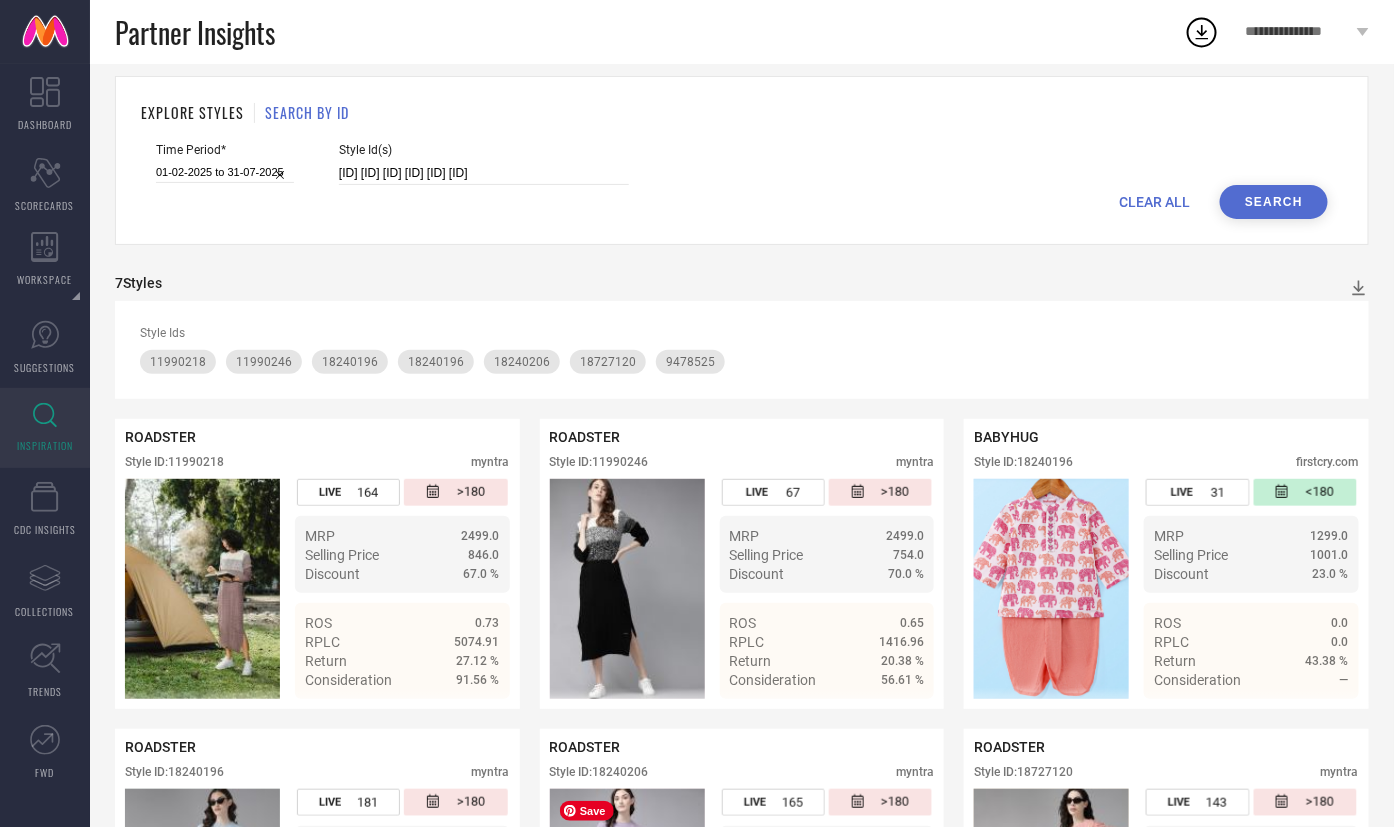 scroll, scrollTop: 0, scrollLeft: 0, axis: both 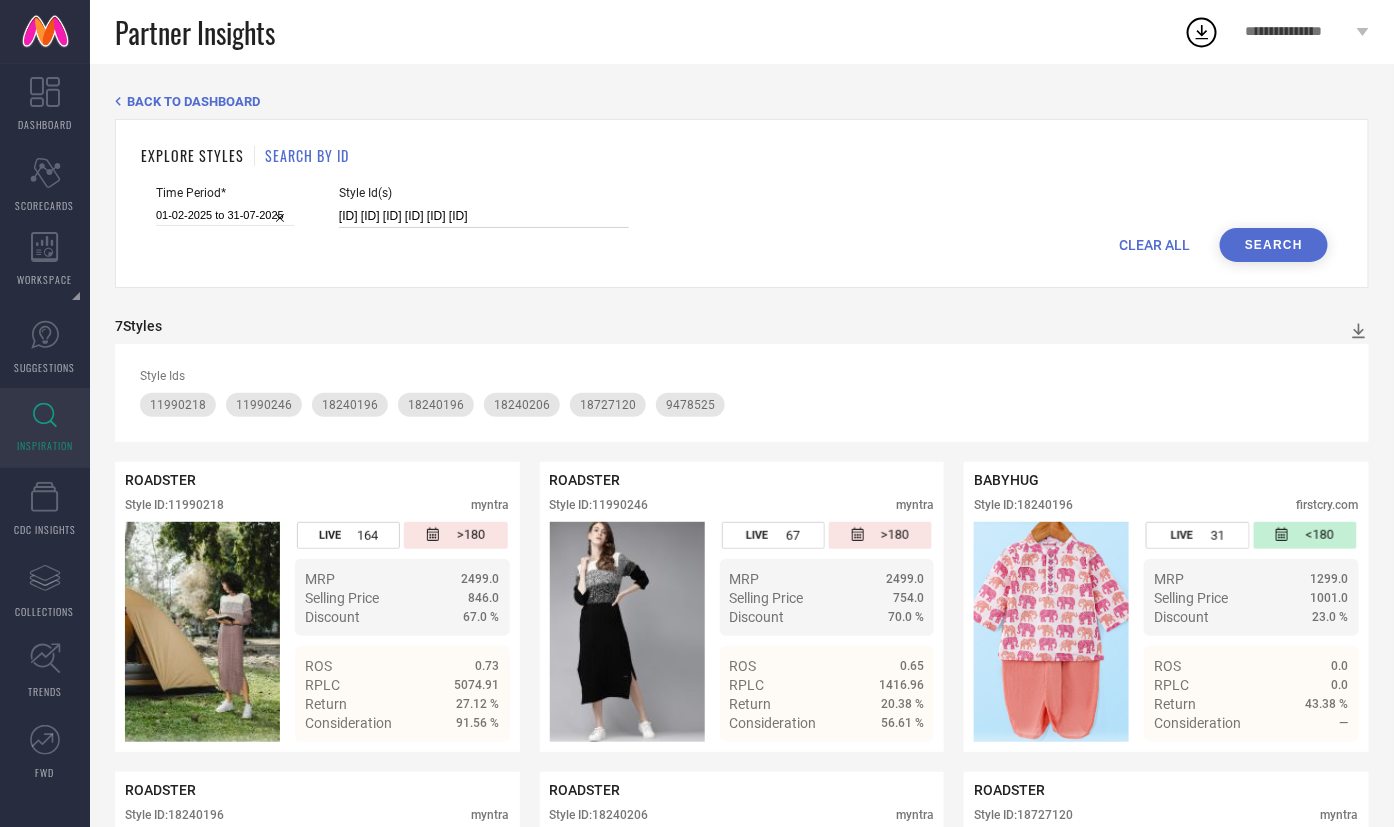 click on "[ID] [ID] [ID] [ID] [ID] [ID]" at bounding box center [484, 216] 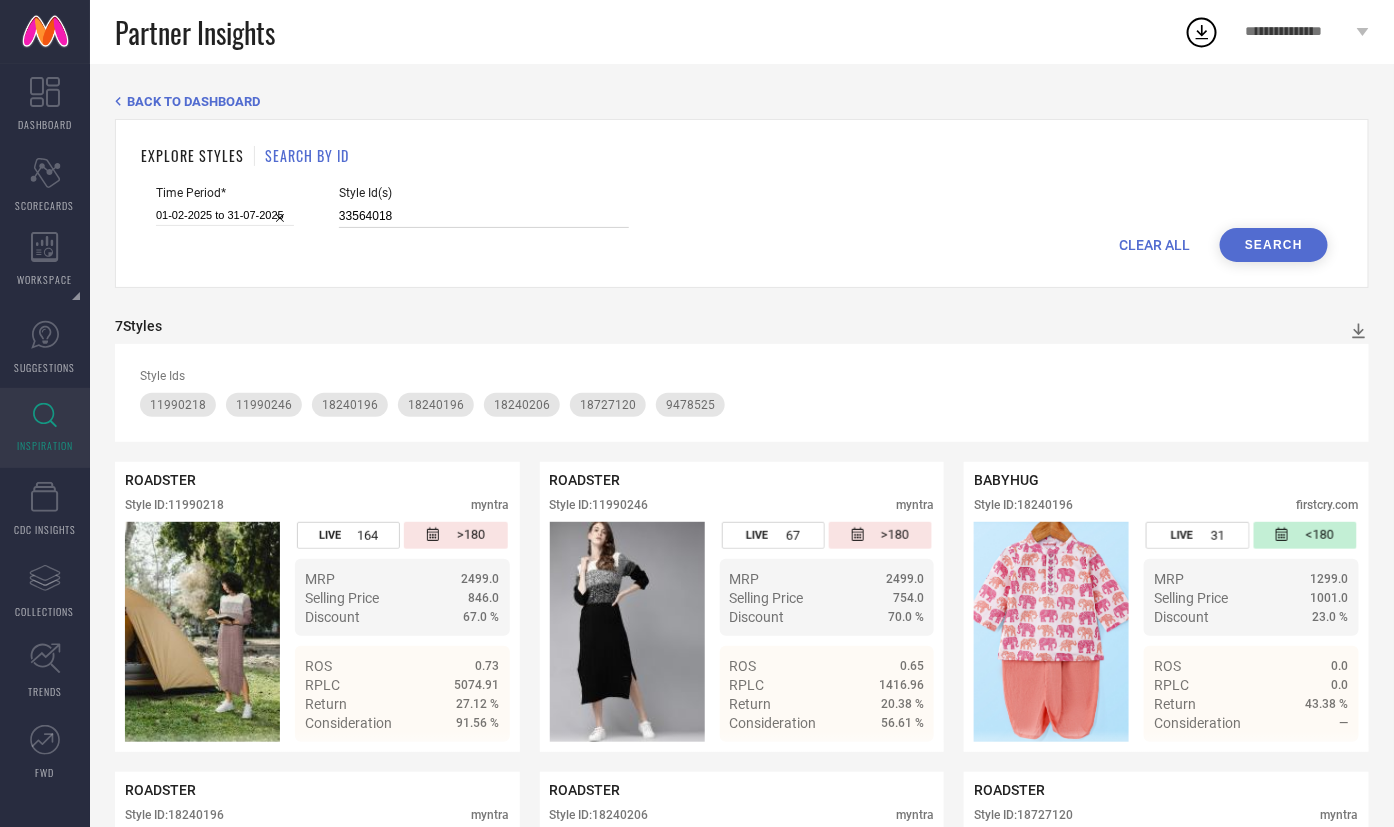 type on "33564018" 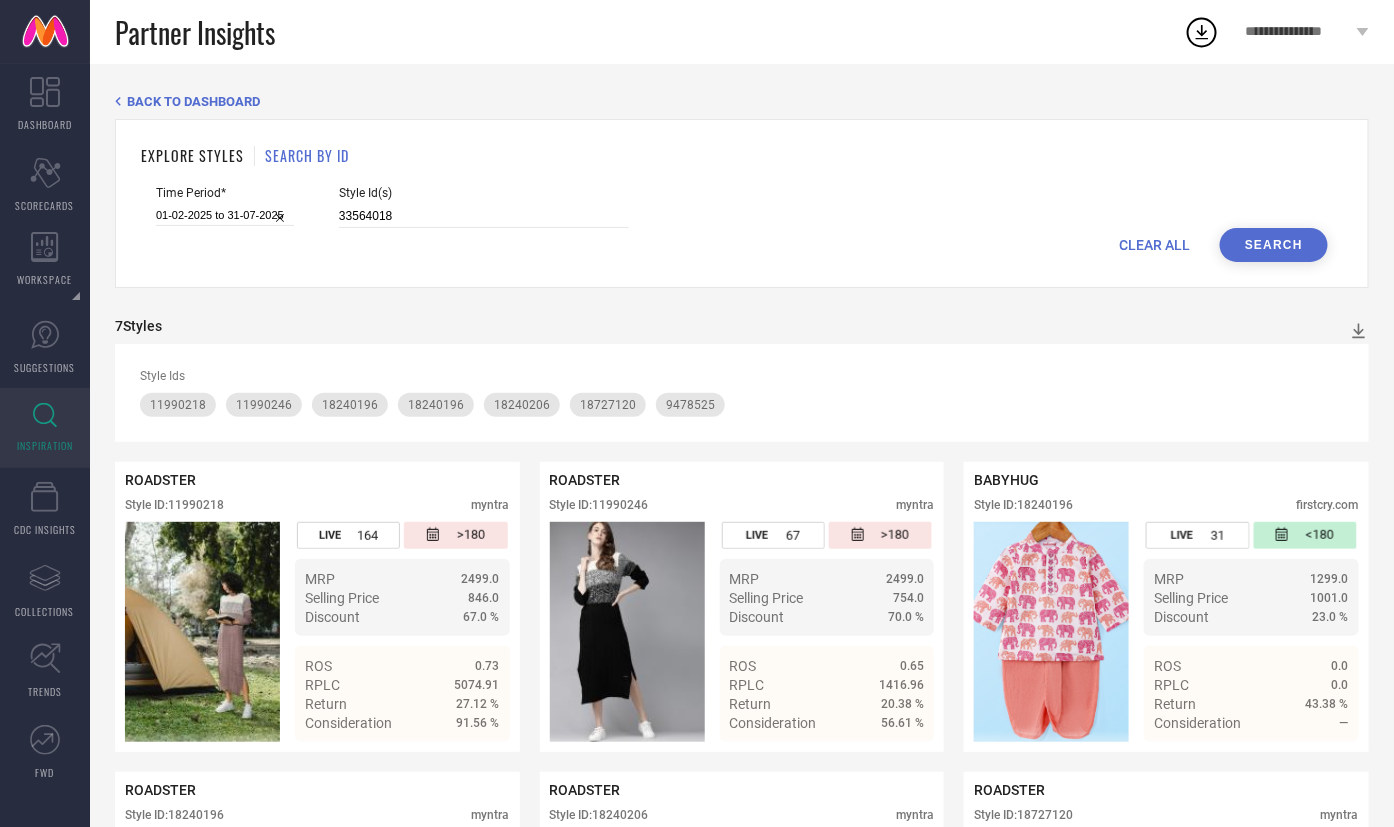 click on "Search" at bounding box center (1274, 245) 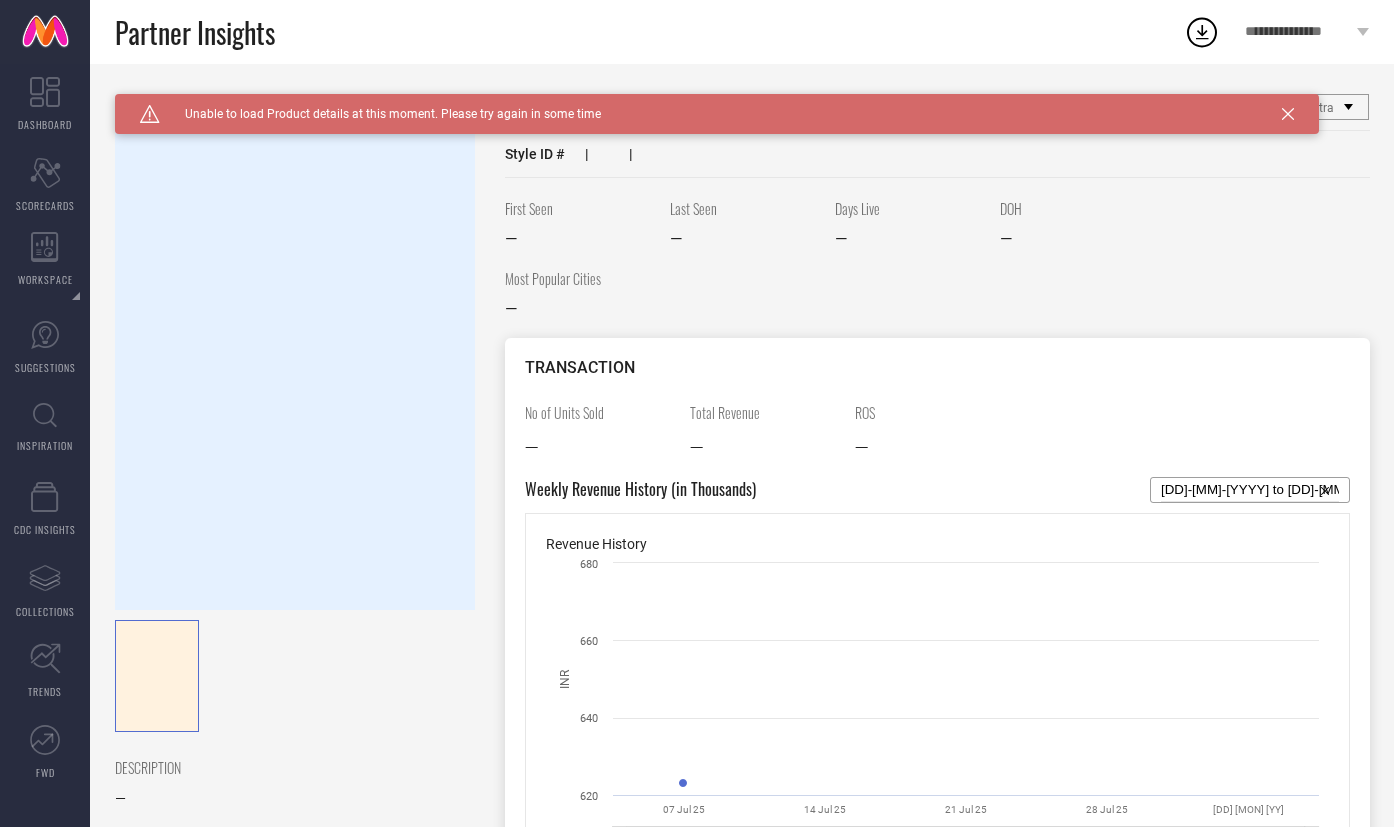 scroll, scrollTop: 0, scrollLeft: 0, axis: both 